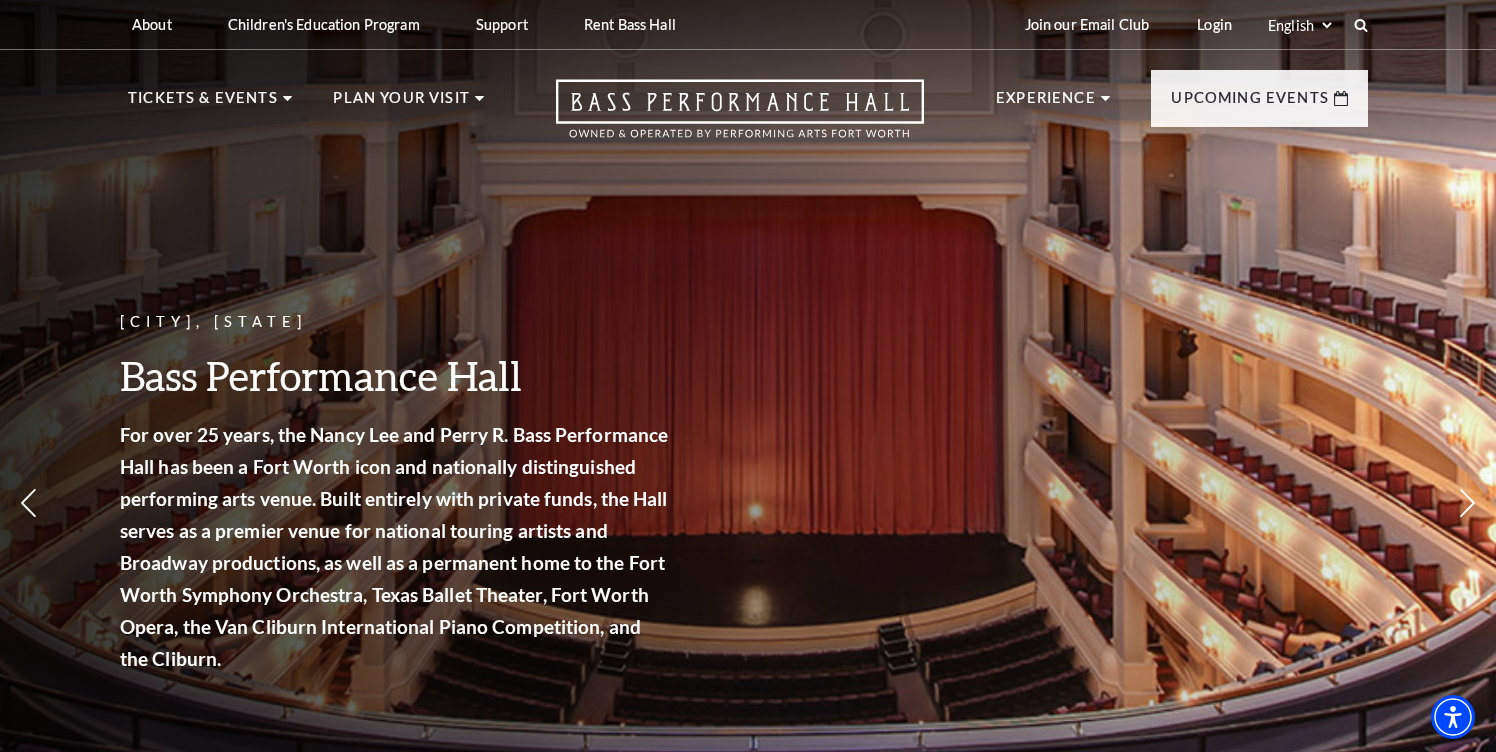 scroll, scrollTop: 0, scrollLeft: 0, axis: both 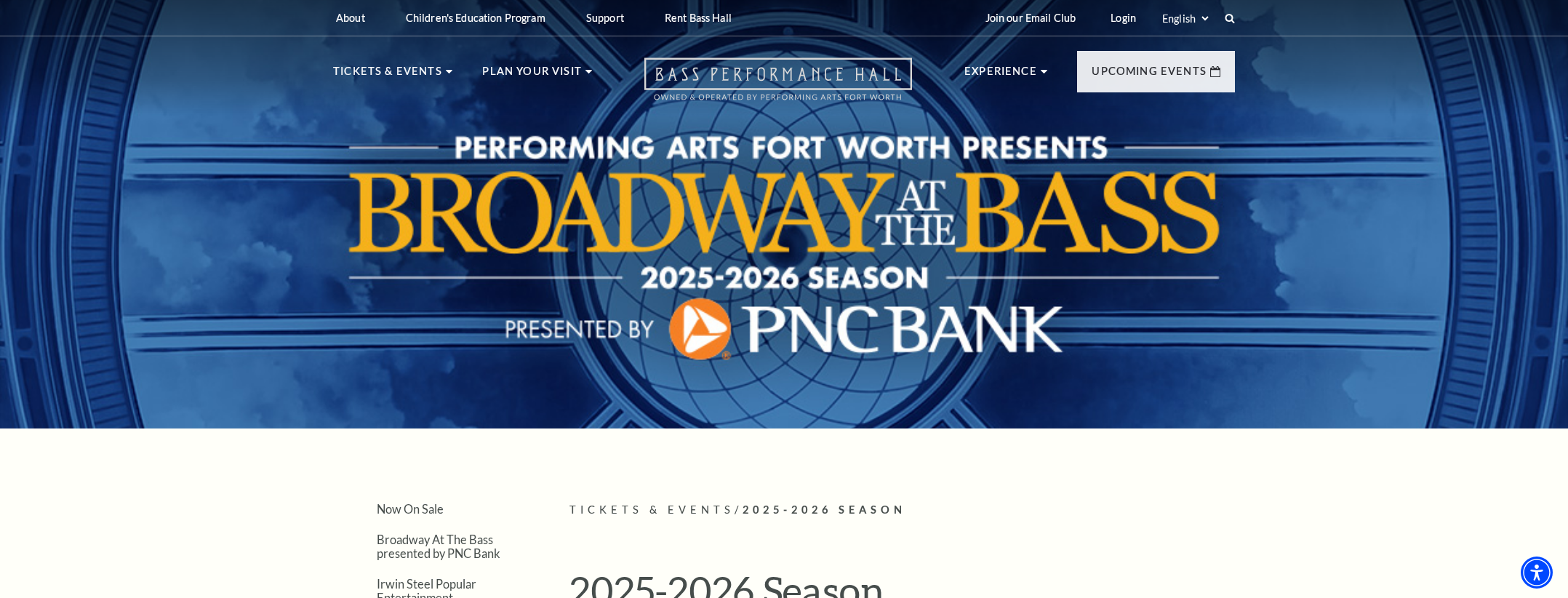 click 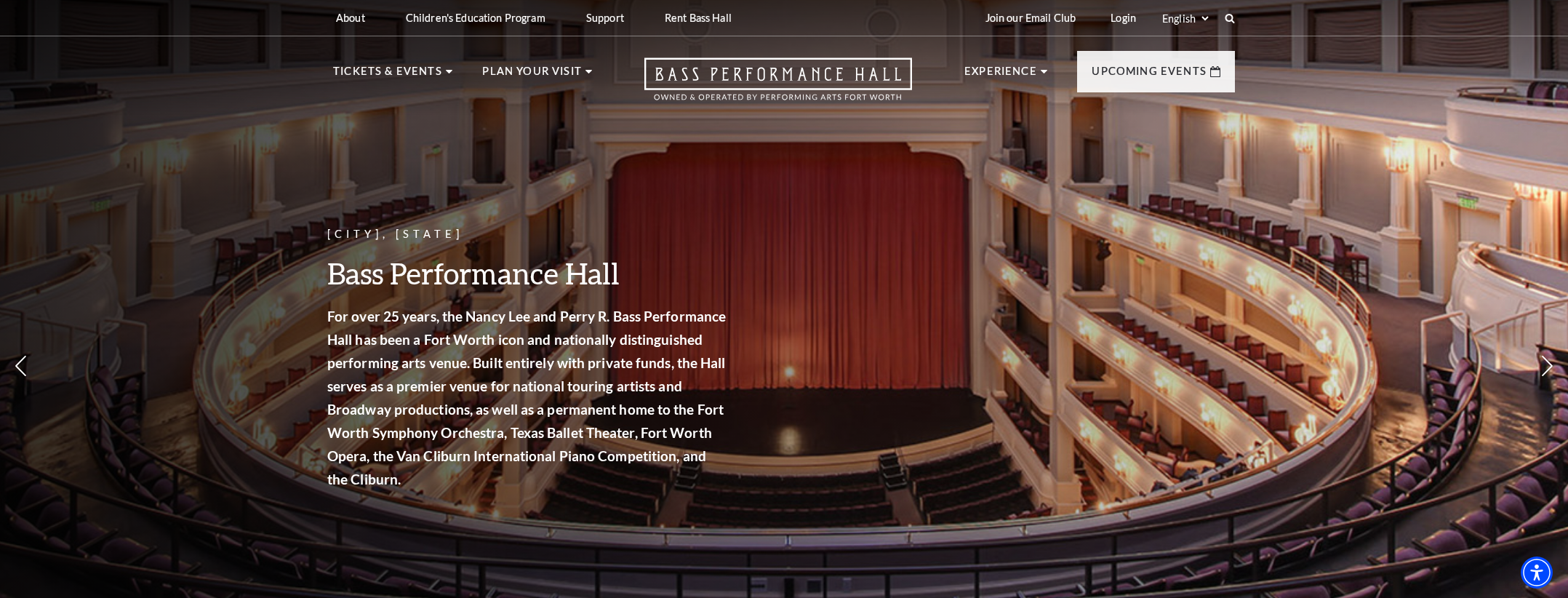 scroll, scrollTop: 0, scrollLeft: 0, axis: both 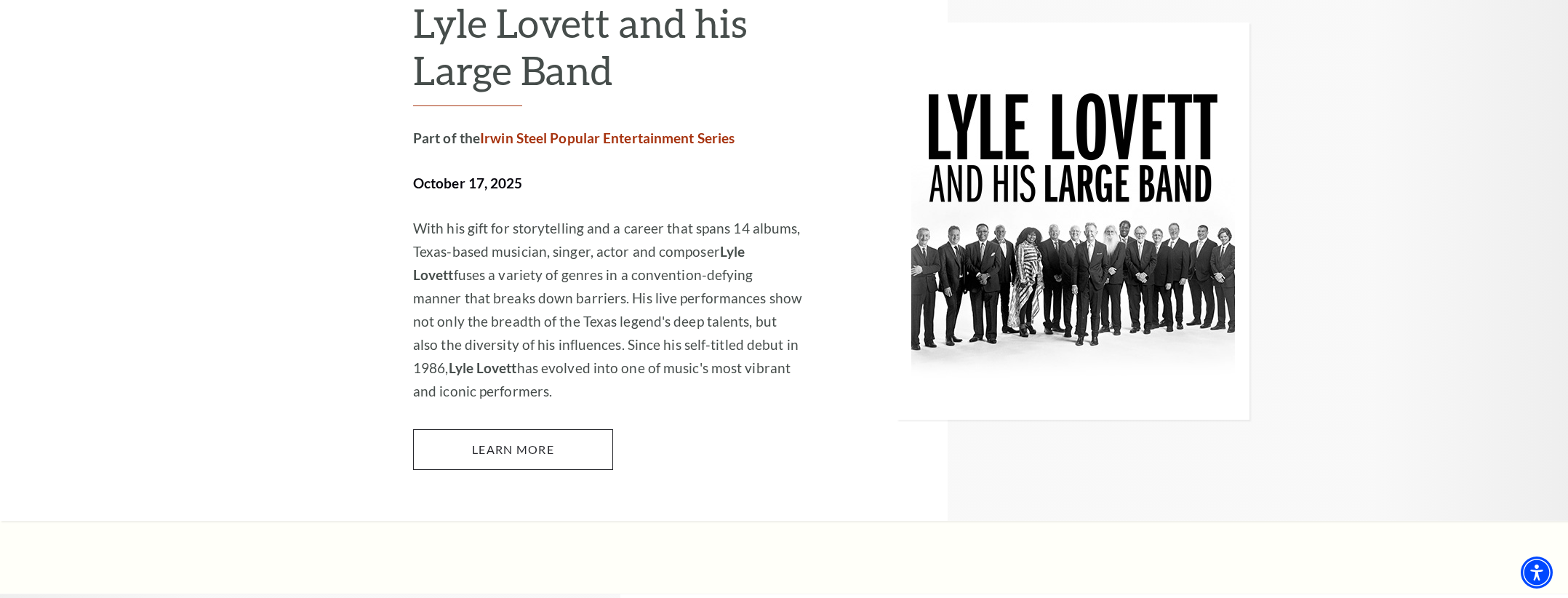 click on "Learn More" at bounding box center (513, 450) 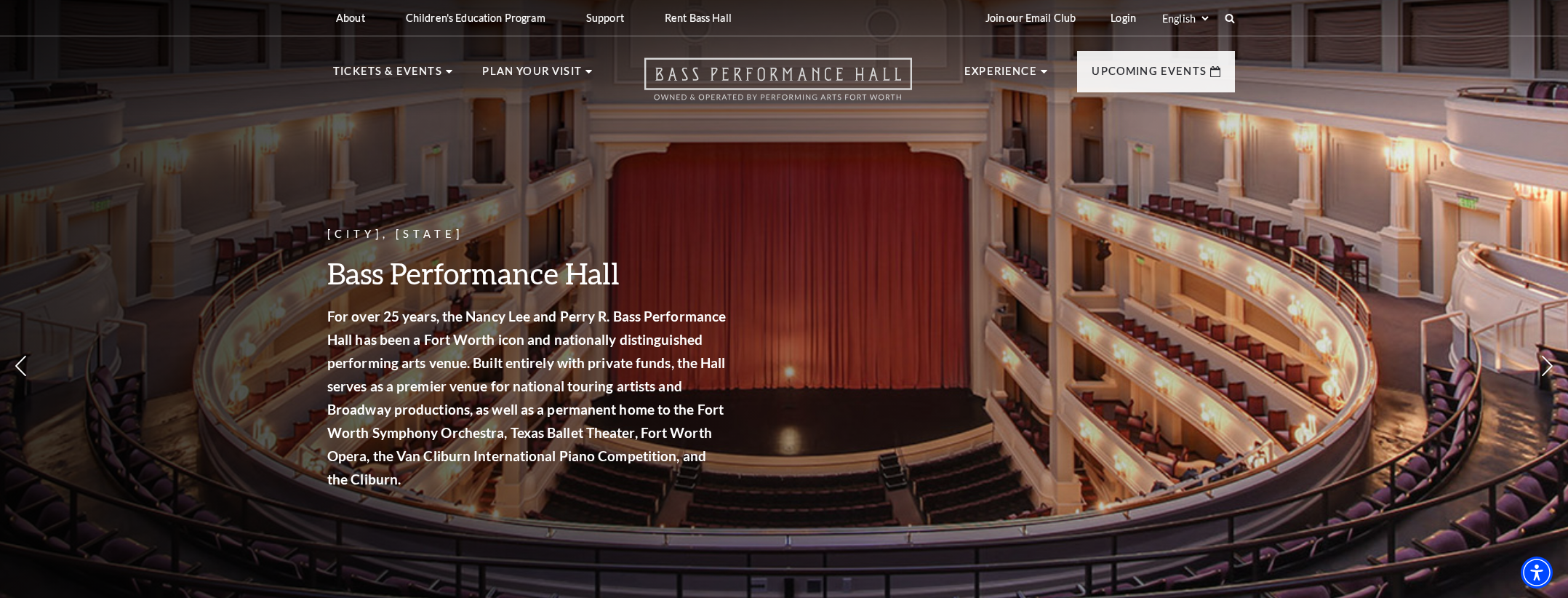 scroll, scrollTop: 0, scrollLeft: 0, axis: both 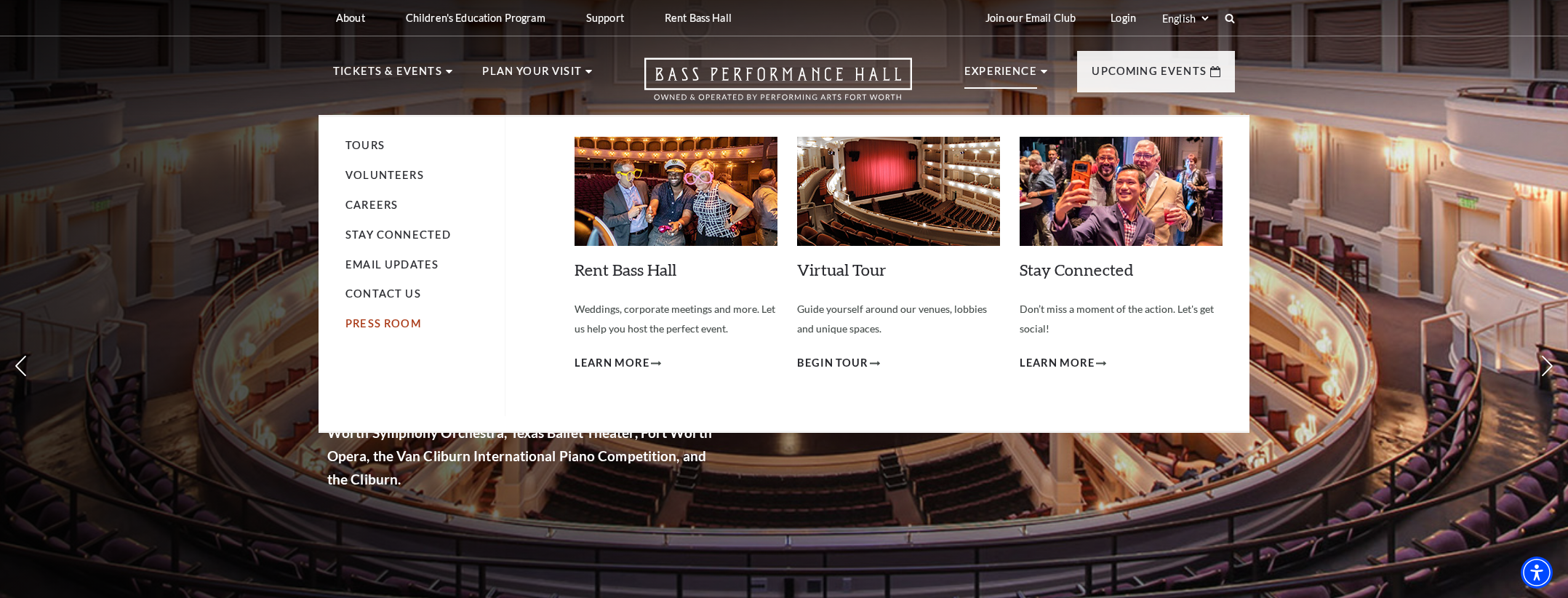 click on "Press Room" at bounding box center (383, 323) 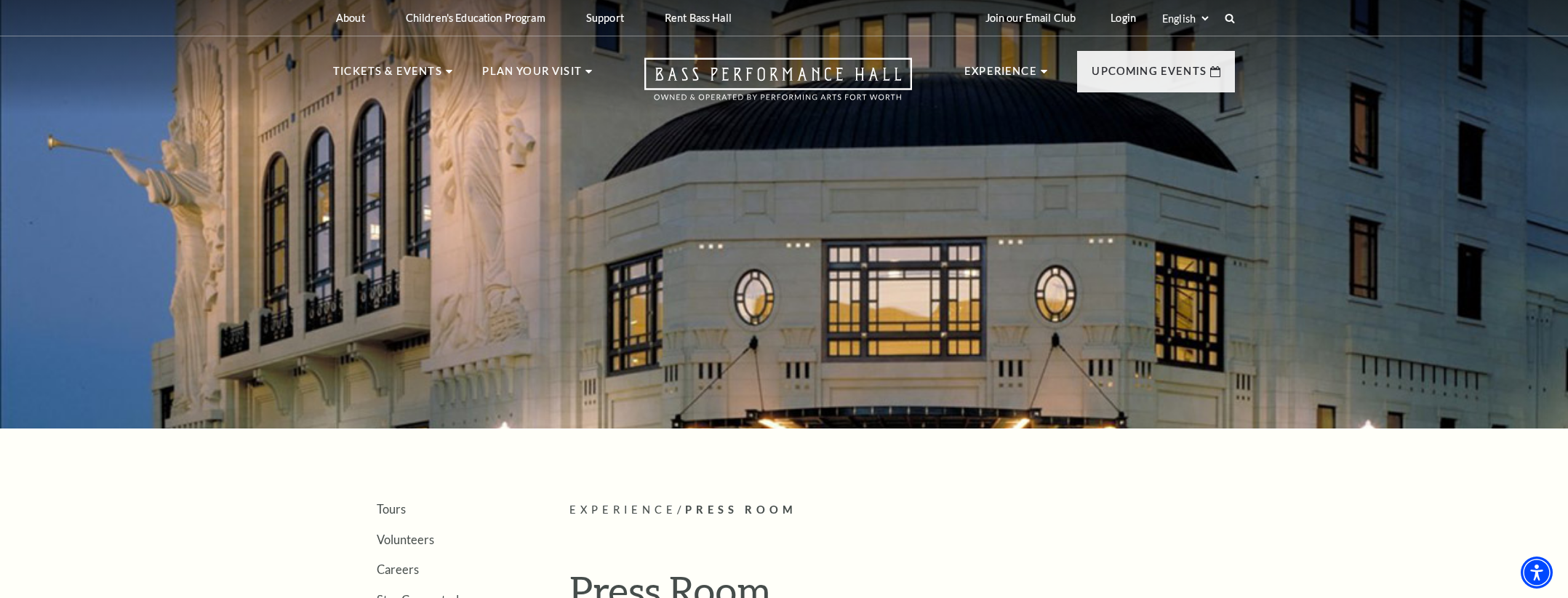 scroll, scrollTop: 0, scrollLeft: 0, axis: both 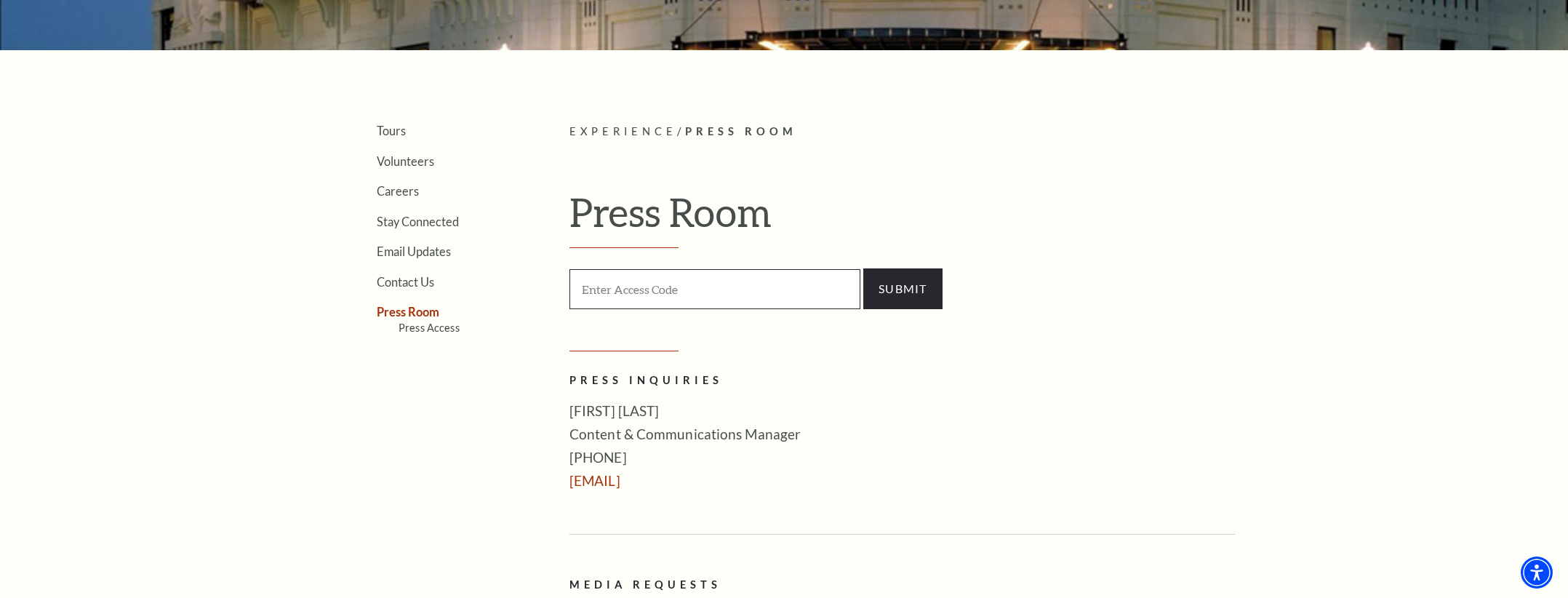 click at bounding box center [715, 289] 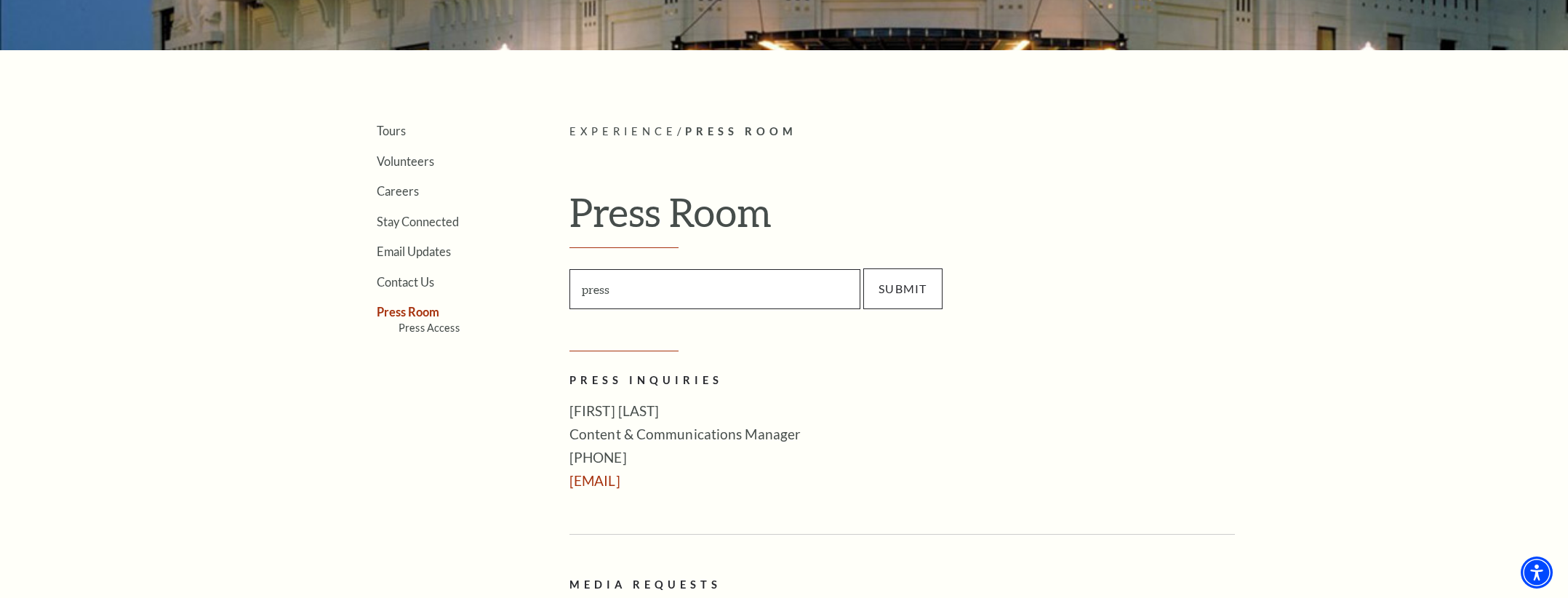 type on "press" 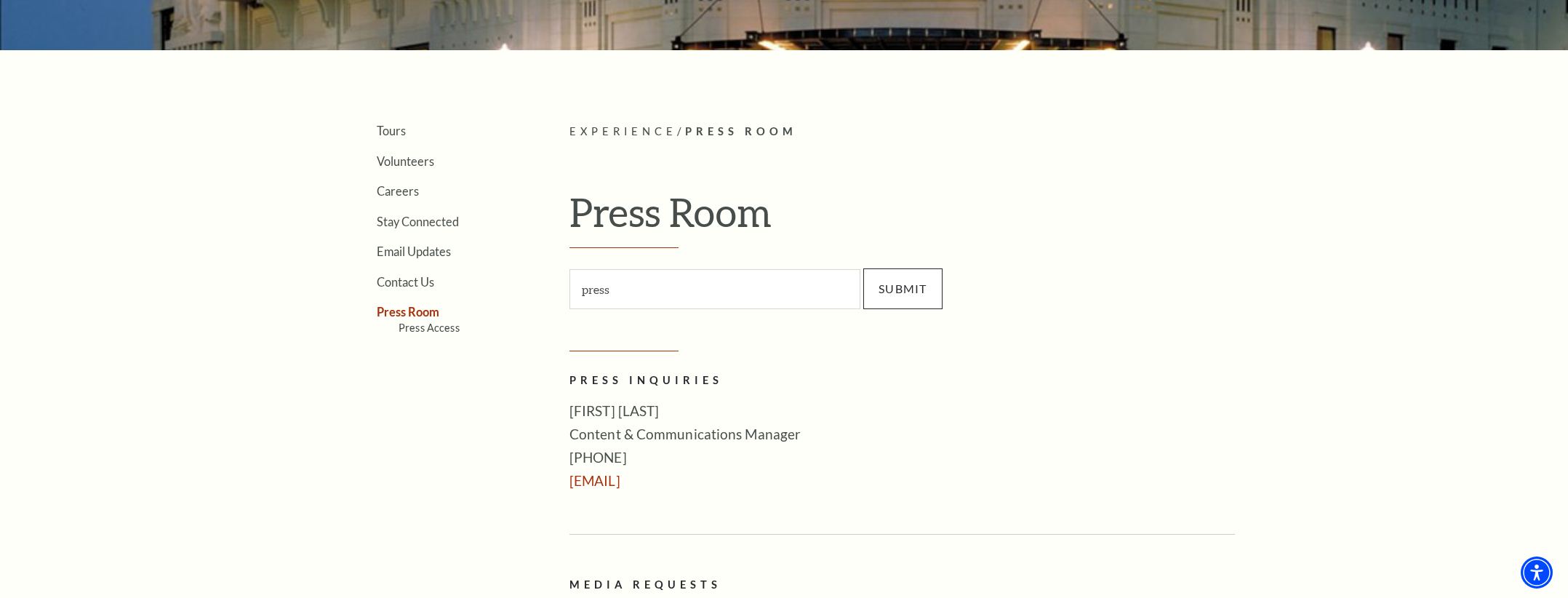 click on "SUBMIT" at bounding box center [903, 289] 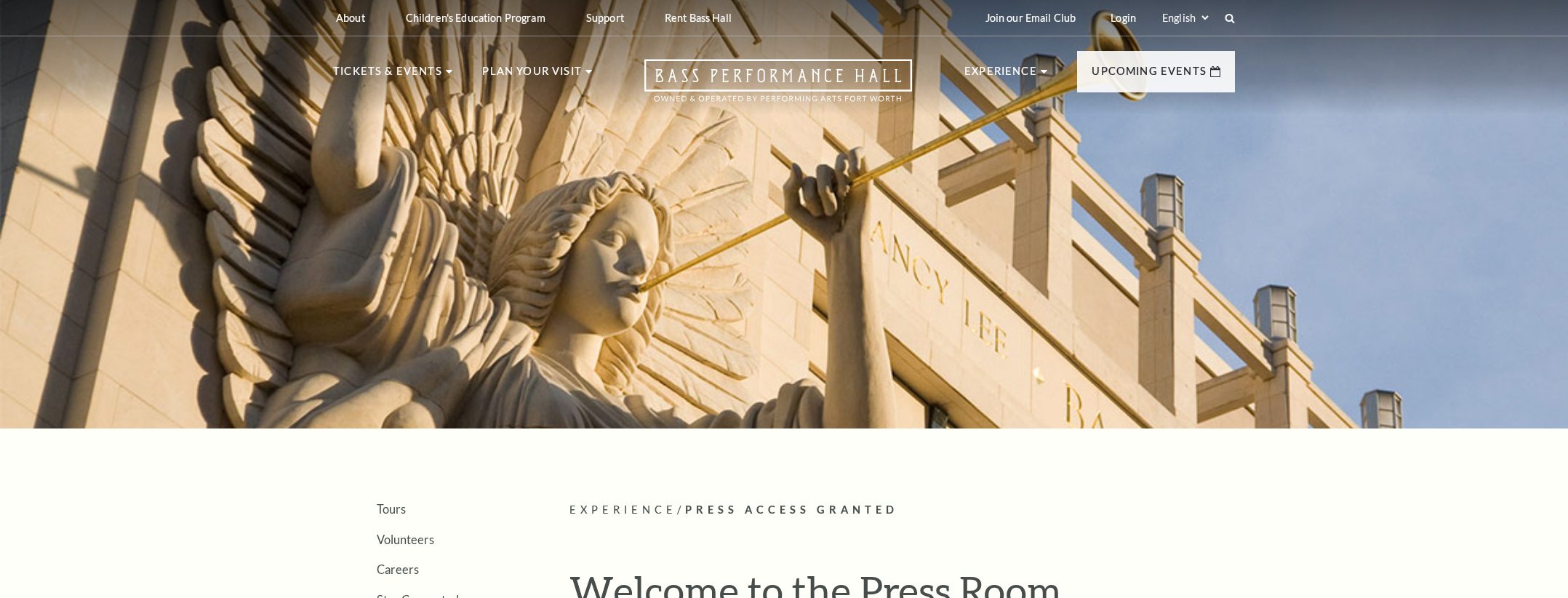 scroll, scrollTop: 0, scrollLeft: 0, axis: both 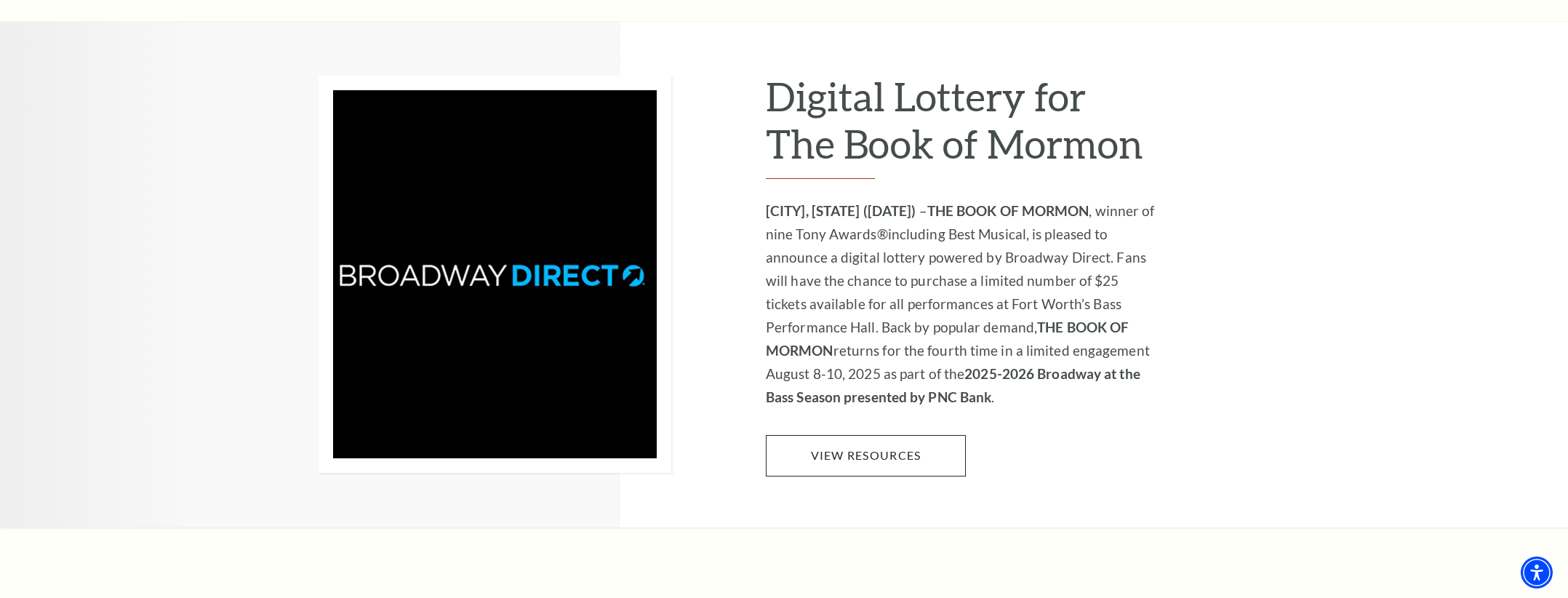 click on "View Resources" at bounding box center [865, 455] 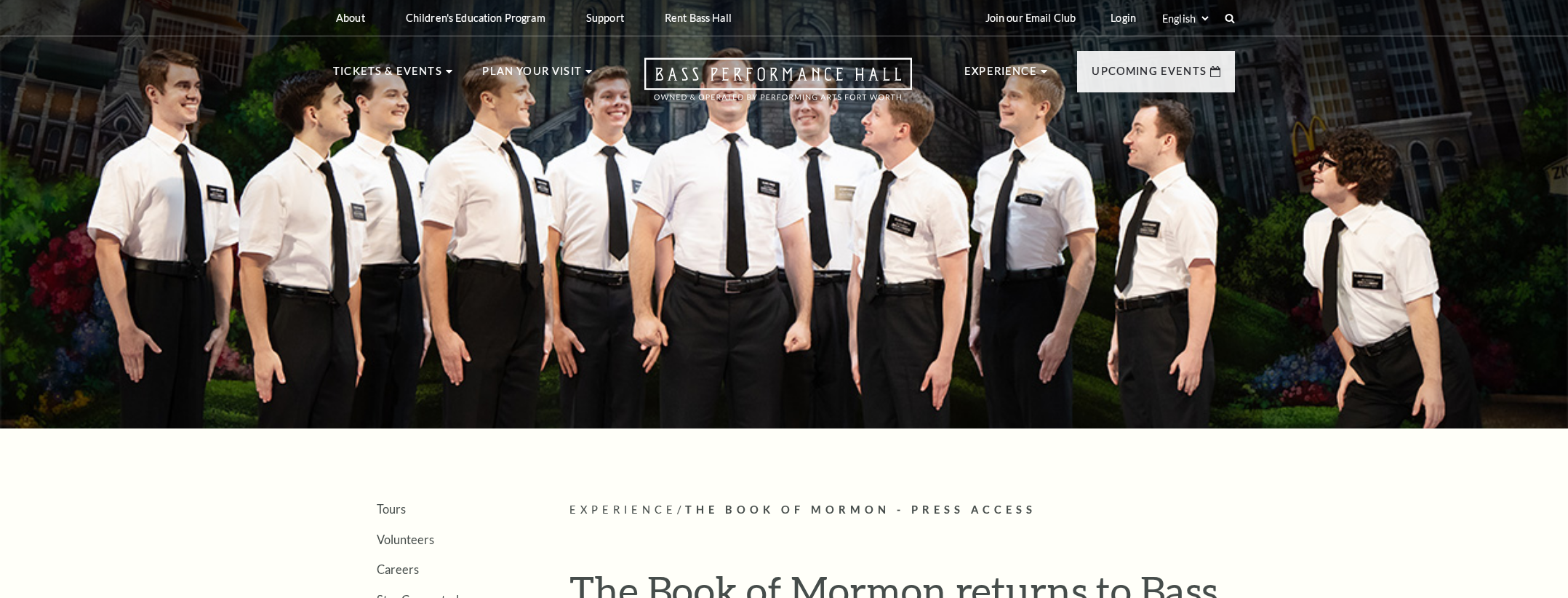 scroll, scrollTop: 0, scrollLeft: 0, axis: both 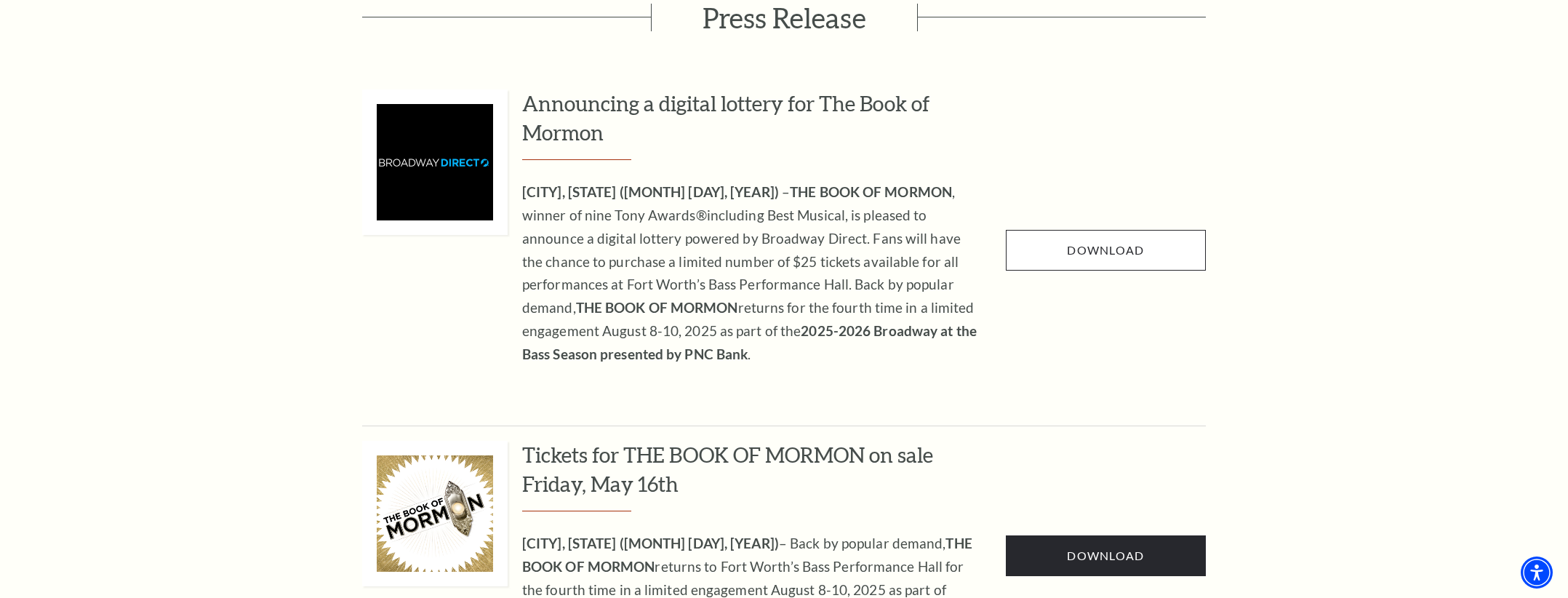 click on "Download" at bounding box center [1105, 250] 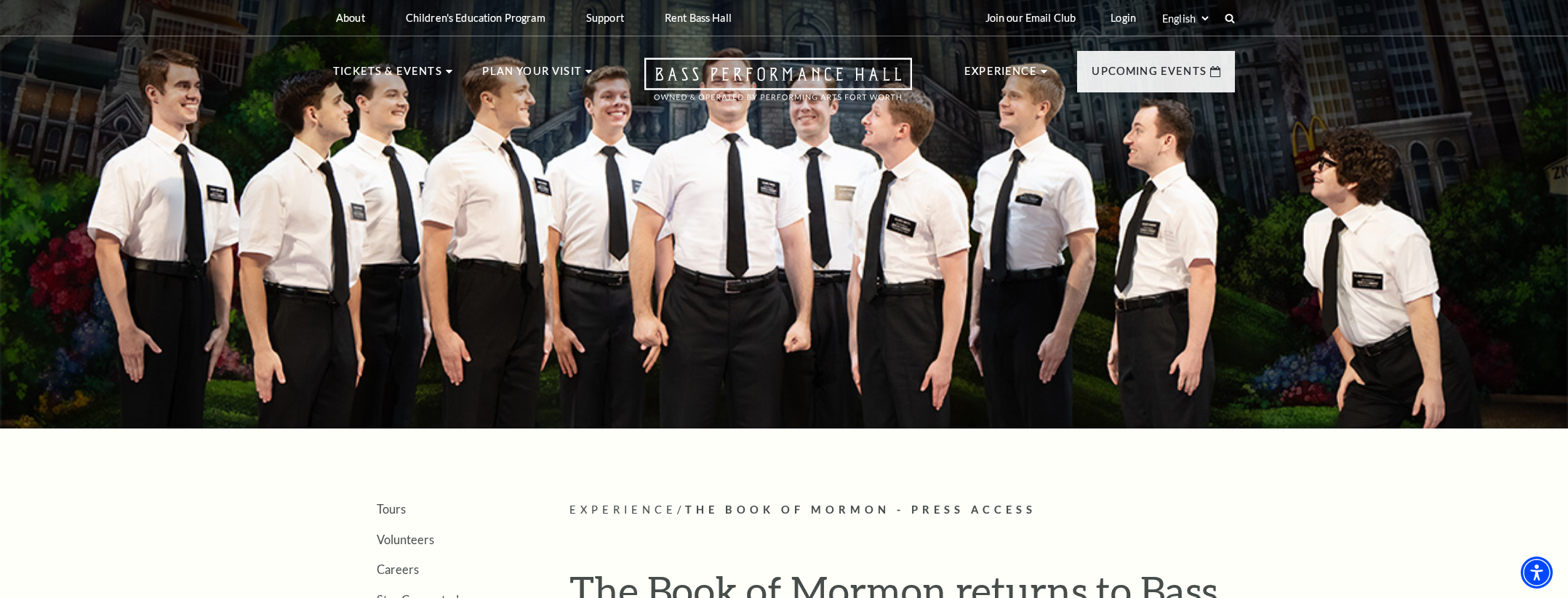 scroll, scrollTop: 0, scrollLeft: 0, axis: both 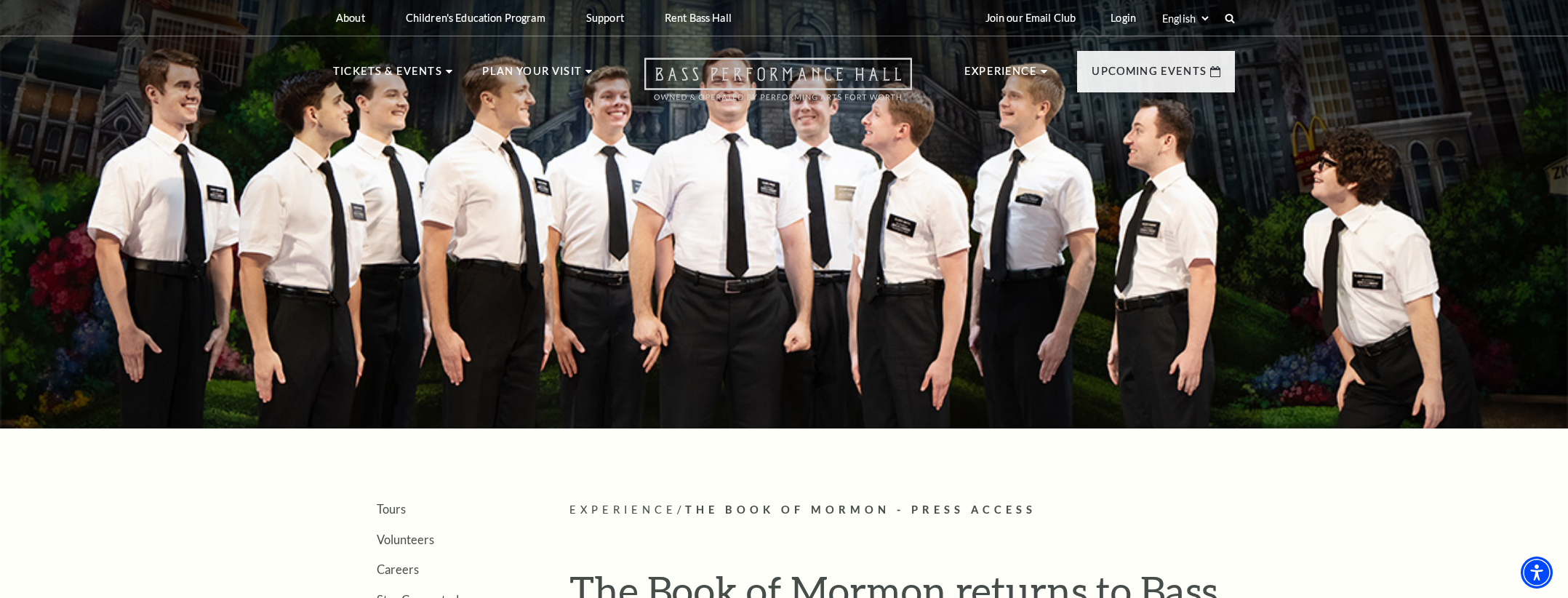 click 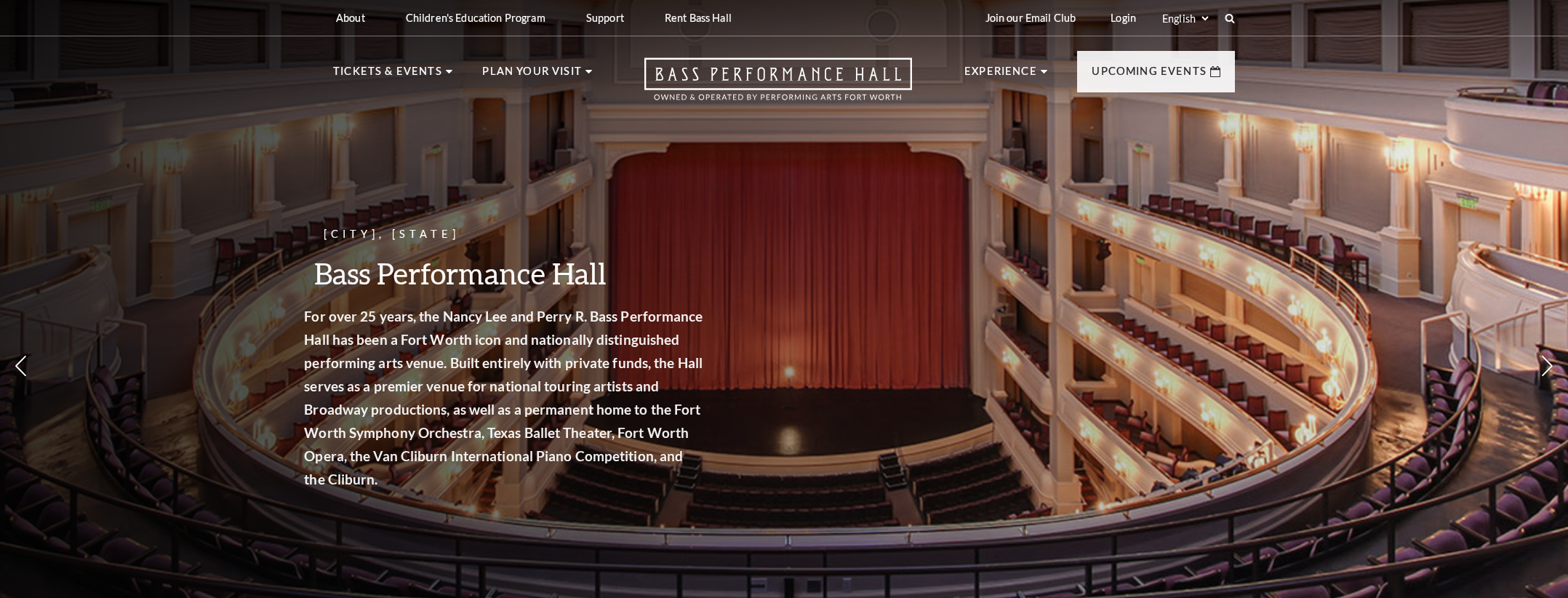 scroll, scrollTop: 0, scrollLeft: 0, axis: both 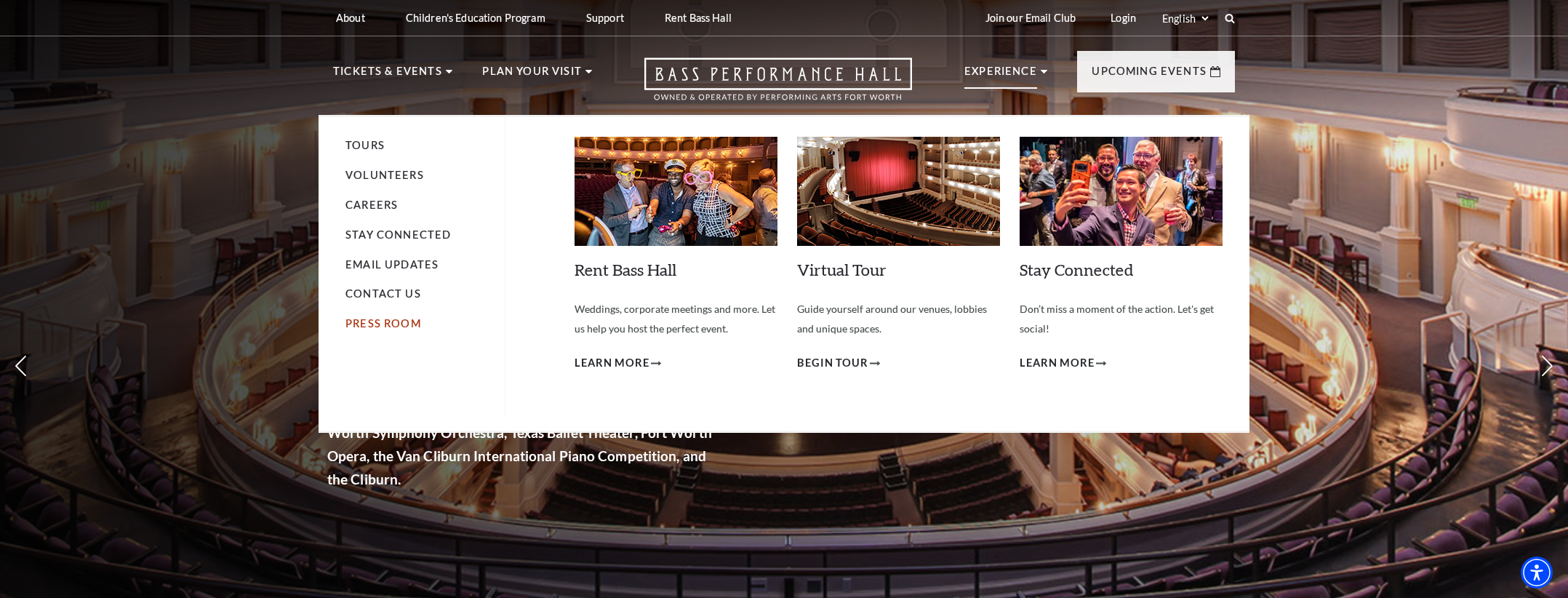 click on "Press Room" at bounding box center (383, 323) 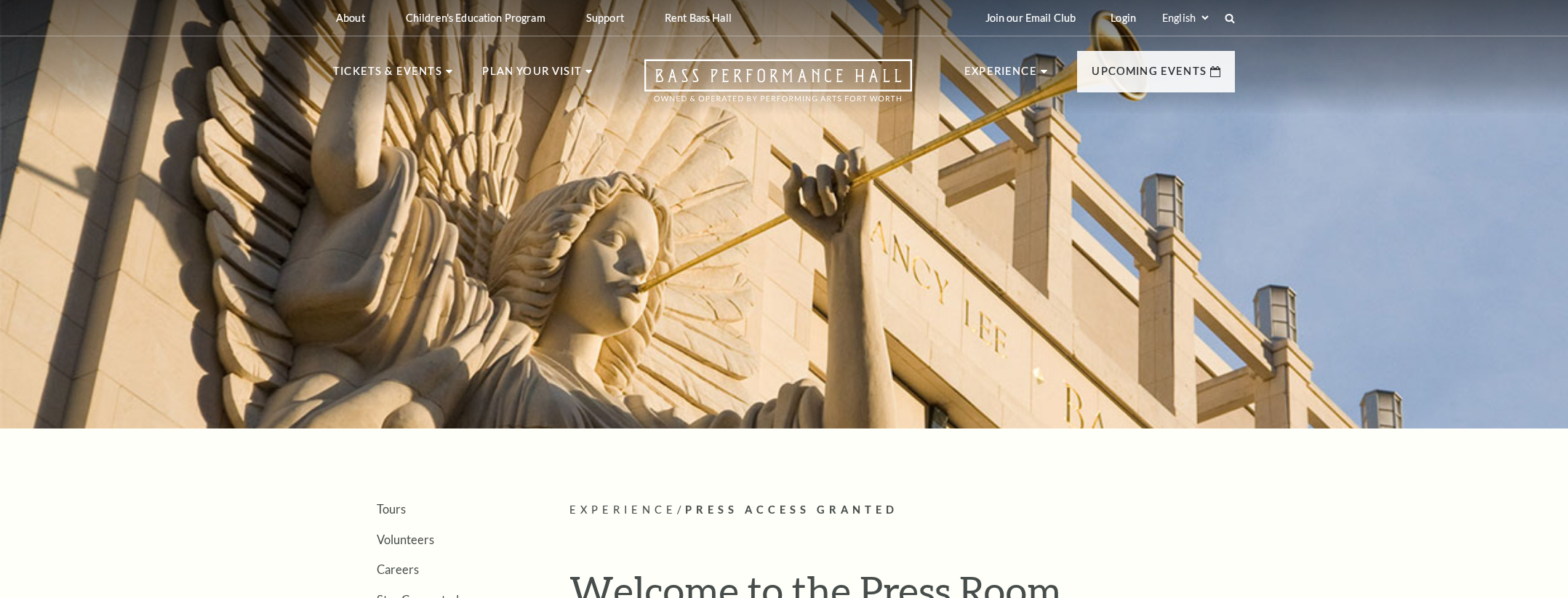 scroll, scrollTop: 178, scrollLeft: 0, axis: vertical 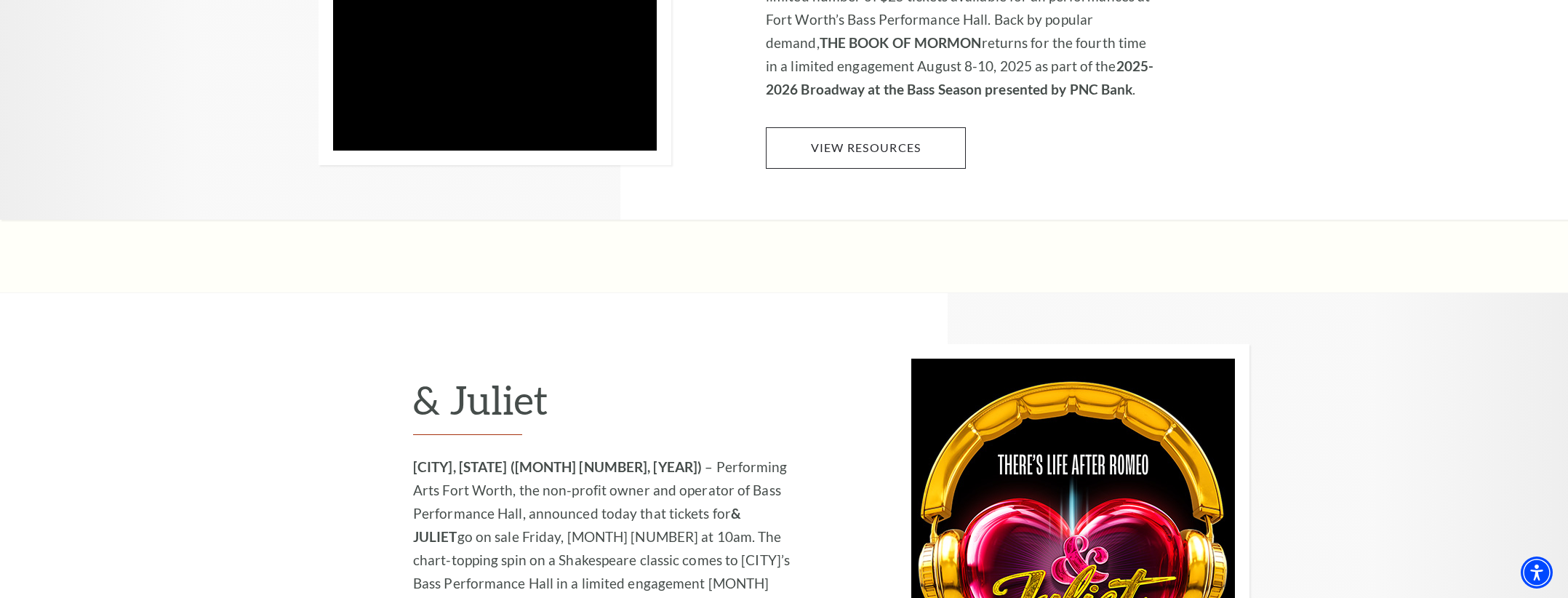 click on "View Resources" at bounding box center (865, 148) 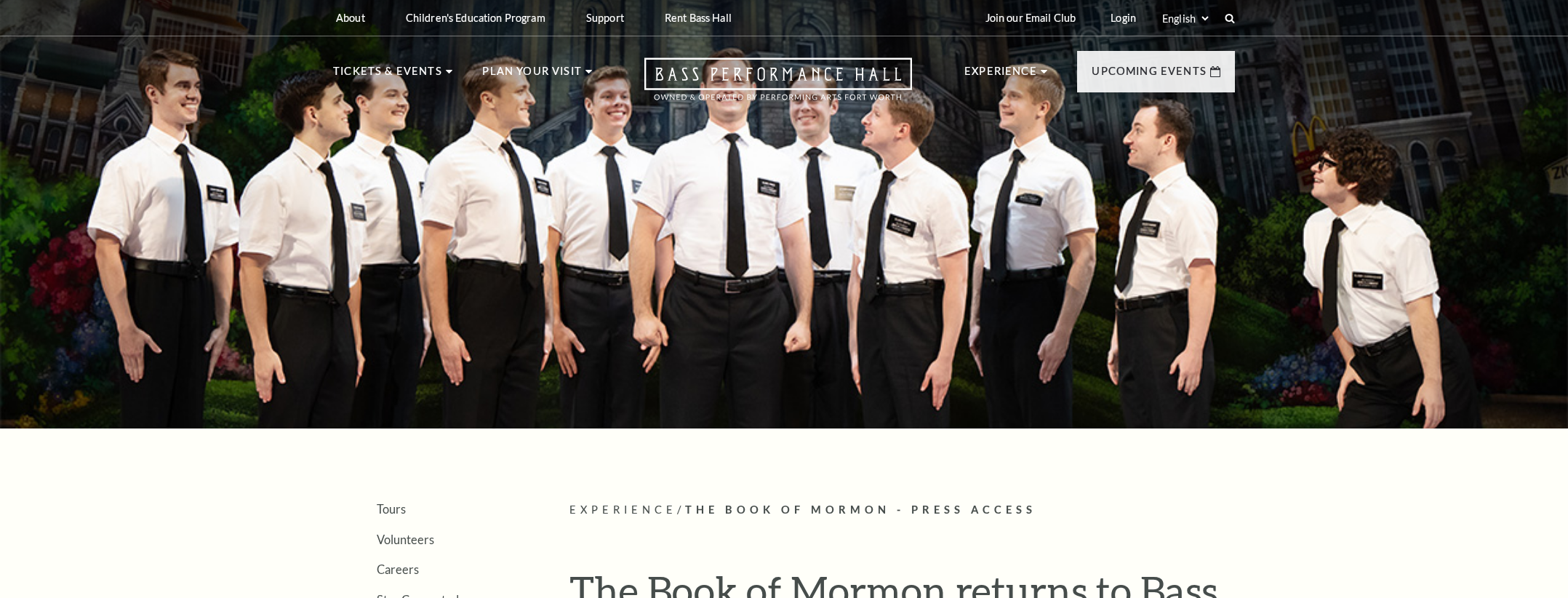 scroll, scrollTop: 0, scrollLeft: 0, axis: both 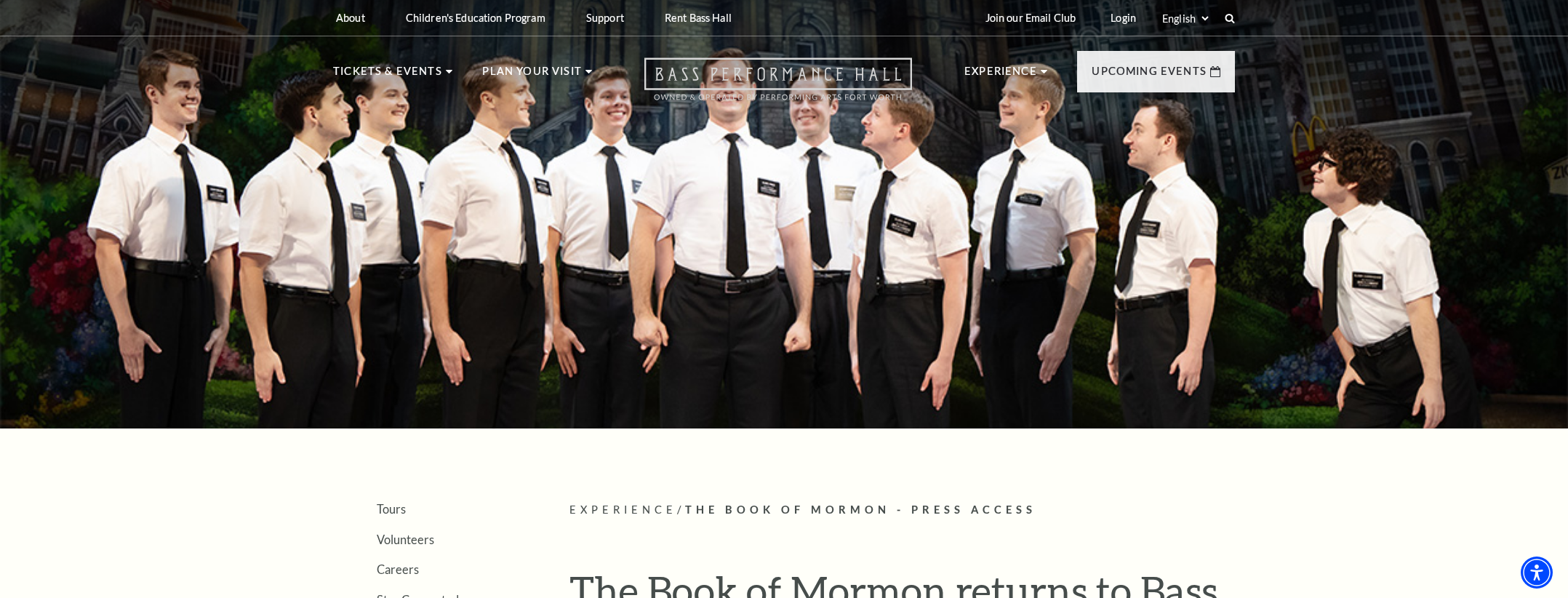 click 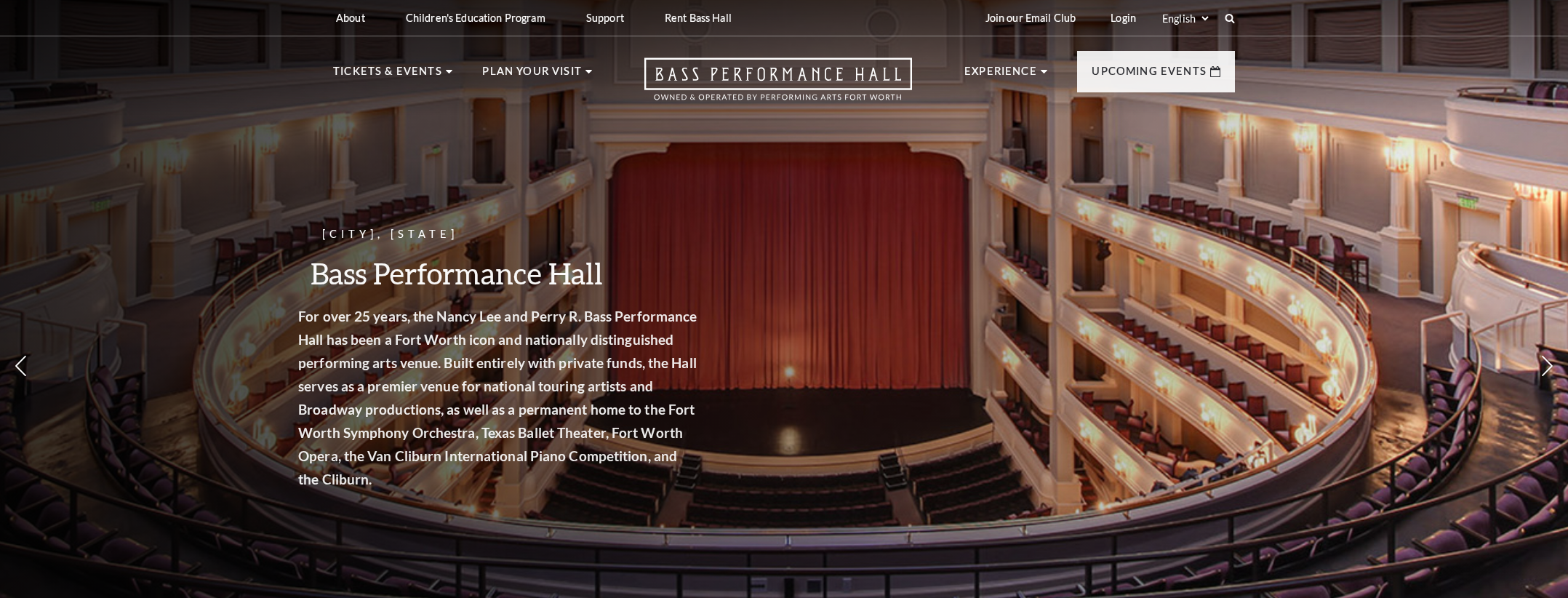 scroll, scrollTop: 0, scrollLeft: 0, axis: both 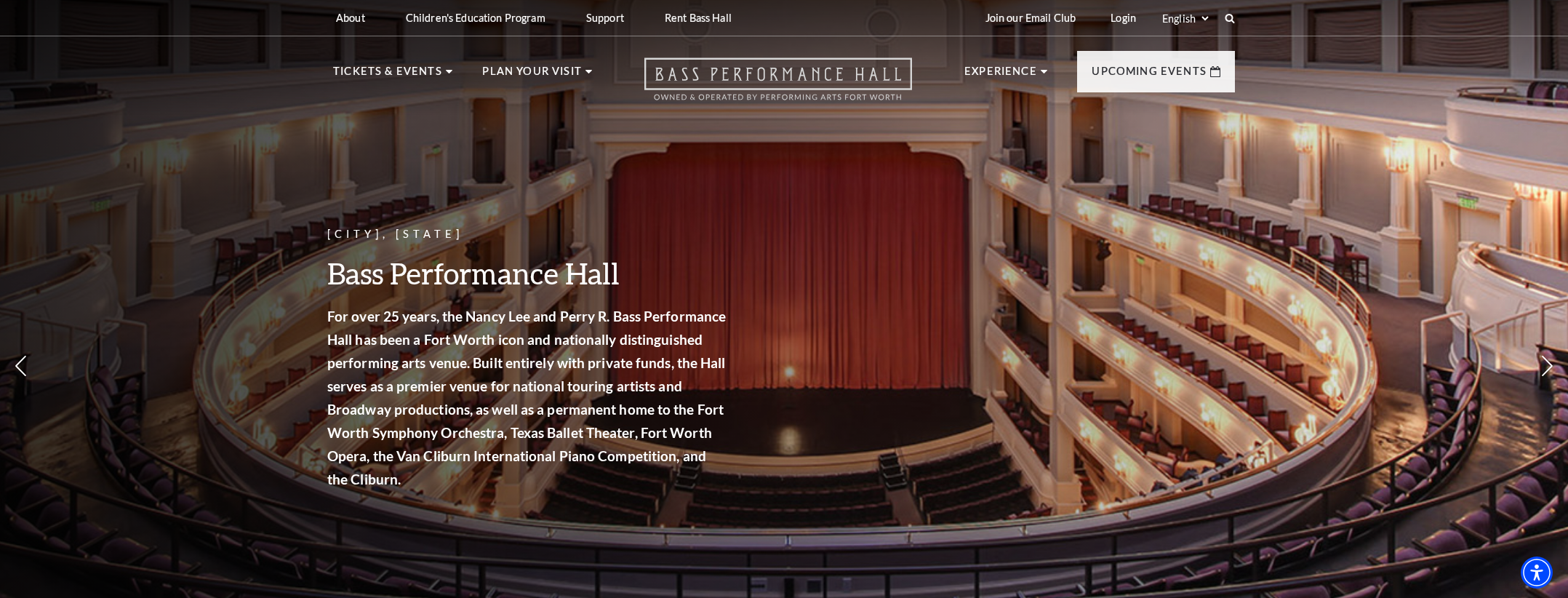 click 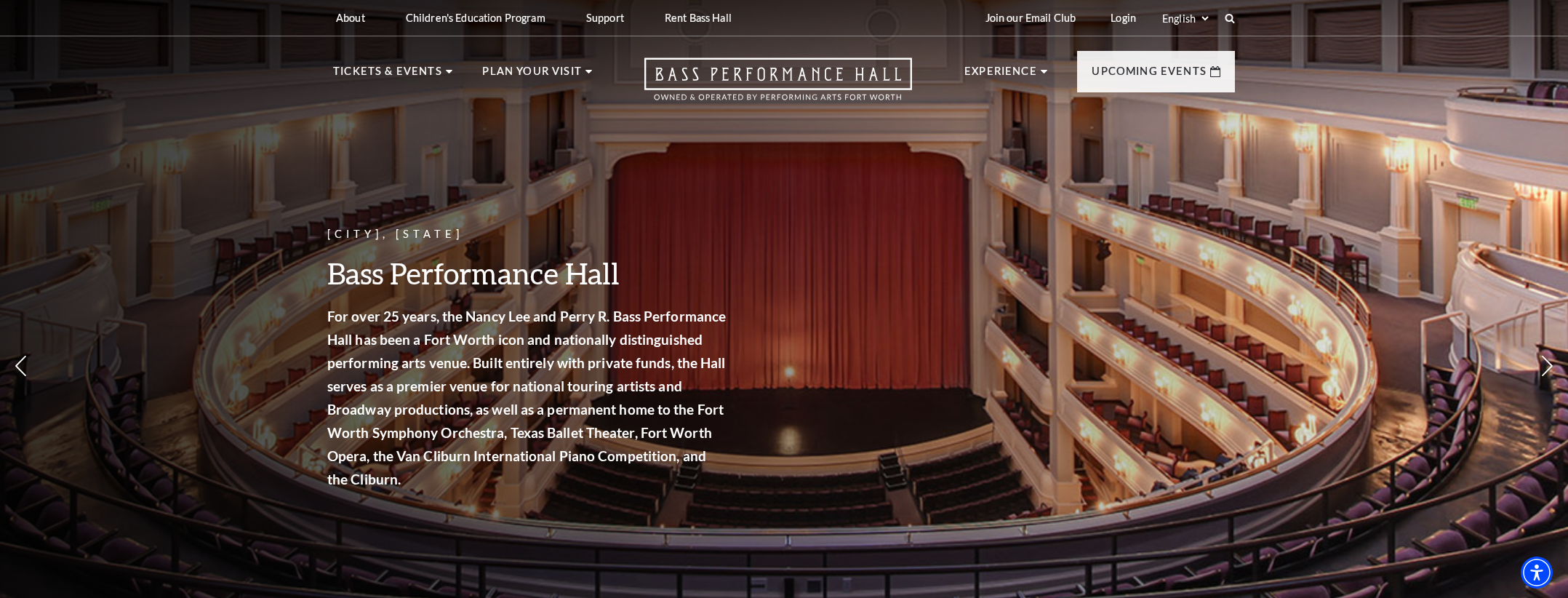 scroll, scrollTop: 0, scrollLeft: 0, axis: both 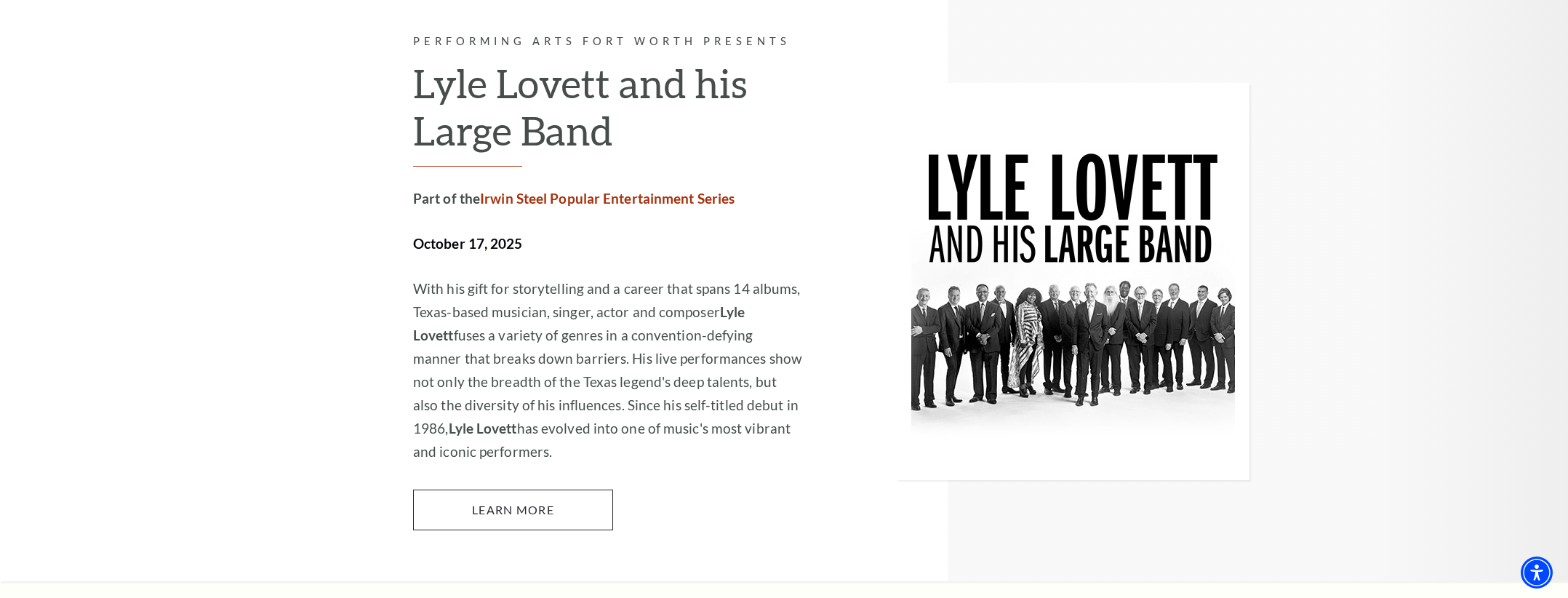 click on "Learn More" at bounding box center [513, 510] 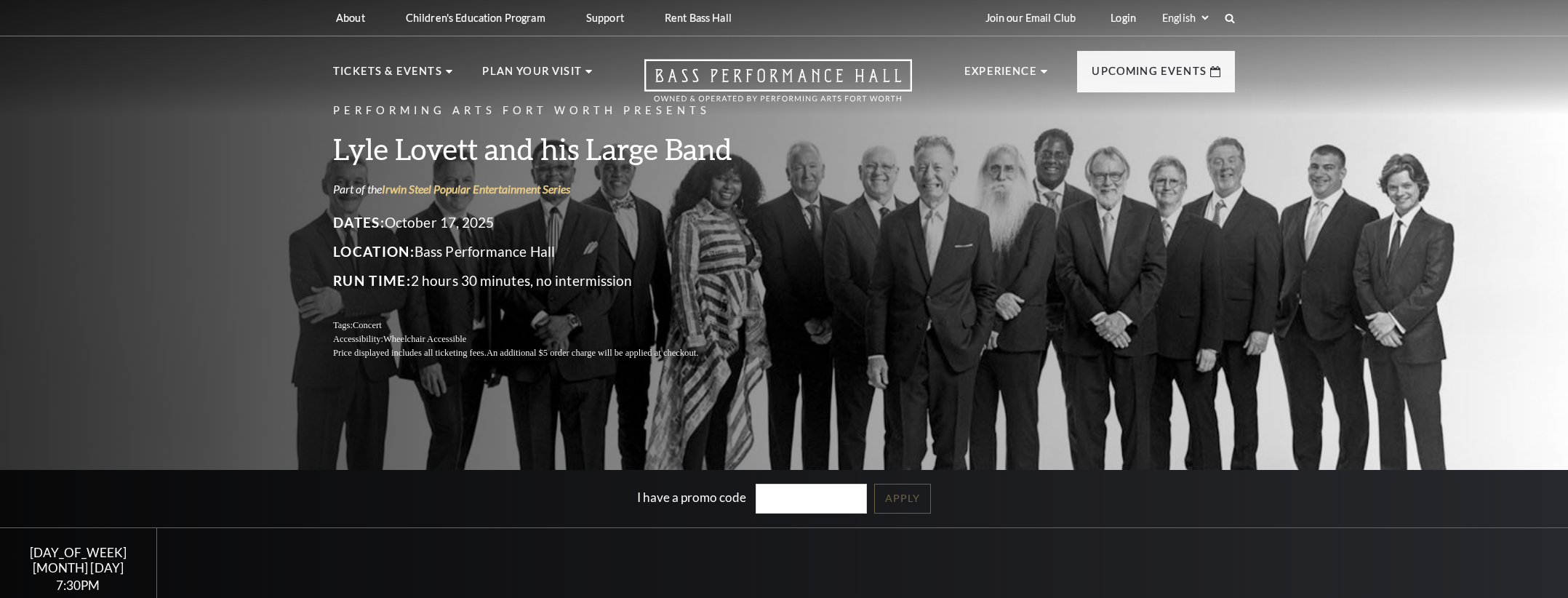 scroll, scrollTop: 0, scrollLeft: 0, axis: both 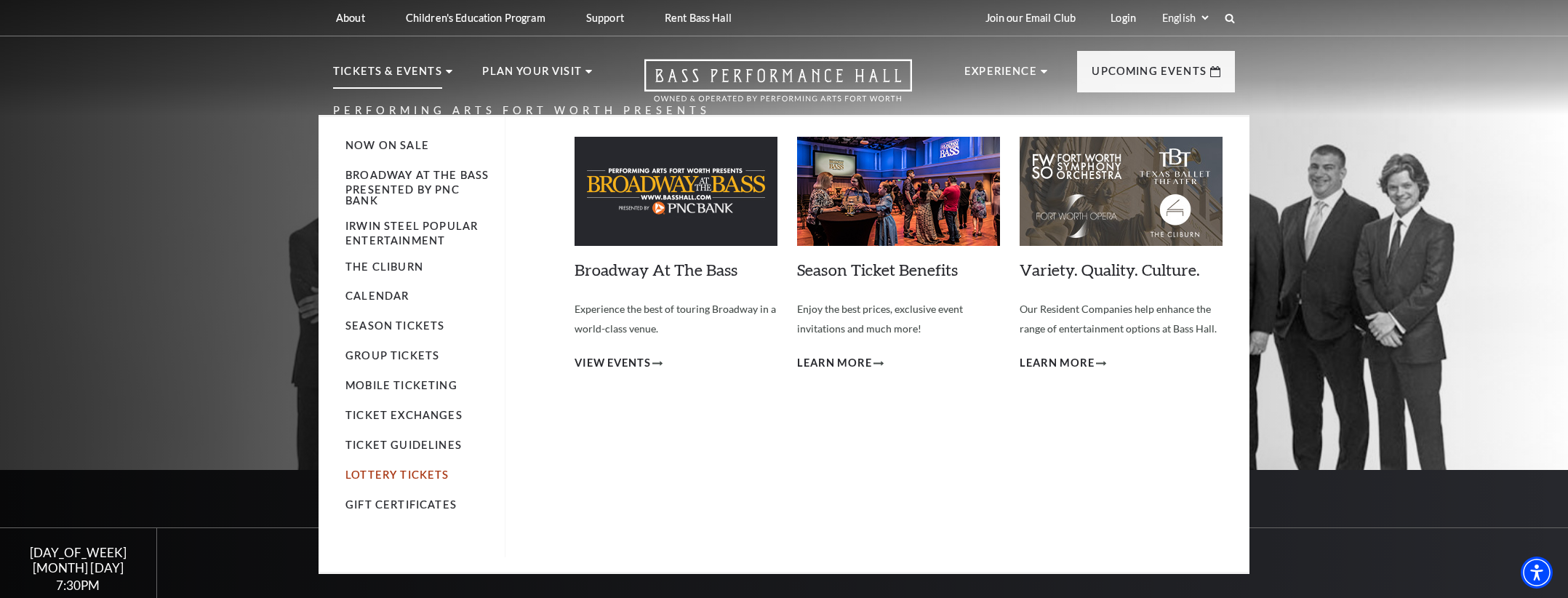 click on "Lottery Tickets" at bounding box center (397, 474) 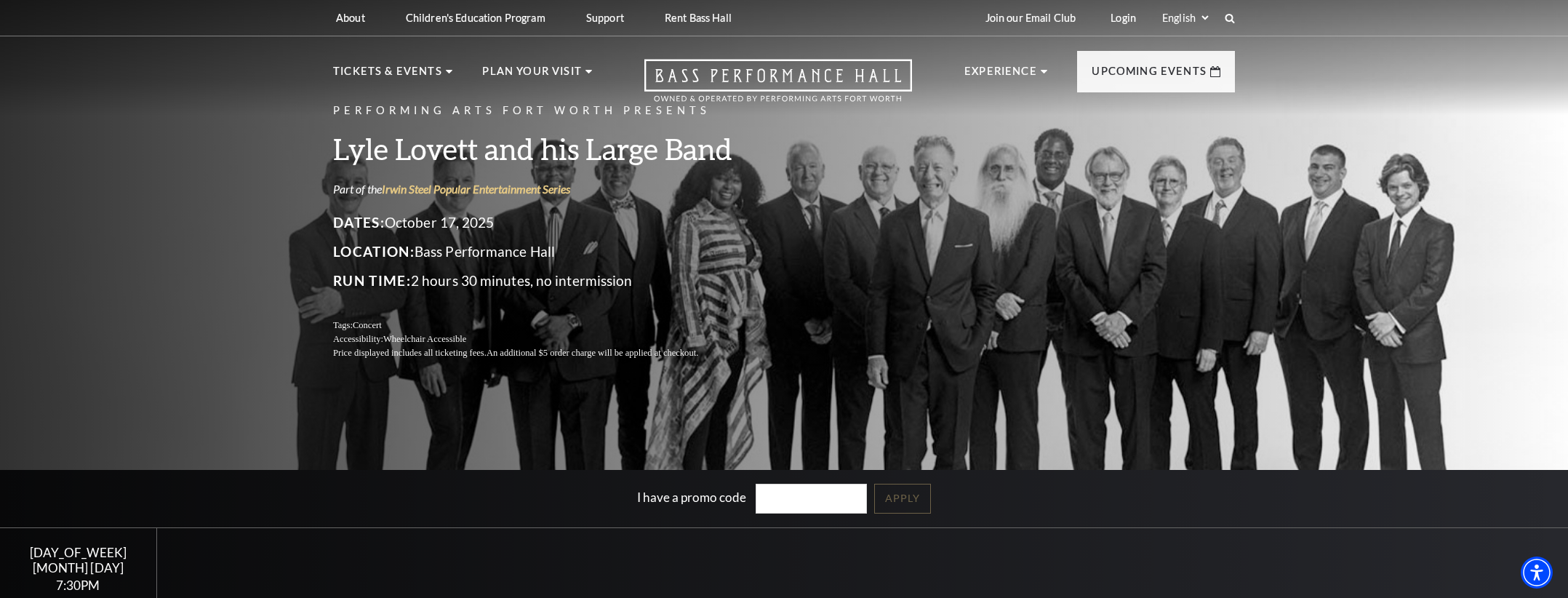click on "Performing Arts Fort Worth Presents
Lyle Lovett and his Large Band
Part of the  Irwin Steel Popular Entertainment Series
Dates:  October 17, 2025
Location:  Bass Performance Hall
Run Time:  2 hours 30 minutes, no intermission
Tags:  Concert
Accessibility:  Wheelchair Accessible
Price displayed includes all ticketing fees.
An additional $5 order charge will be applied at checkout." at bounding box center (784, 231) 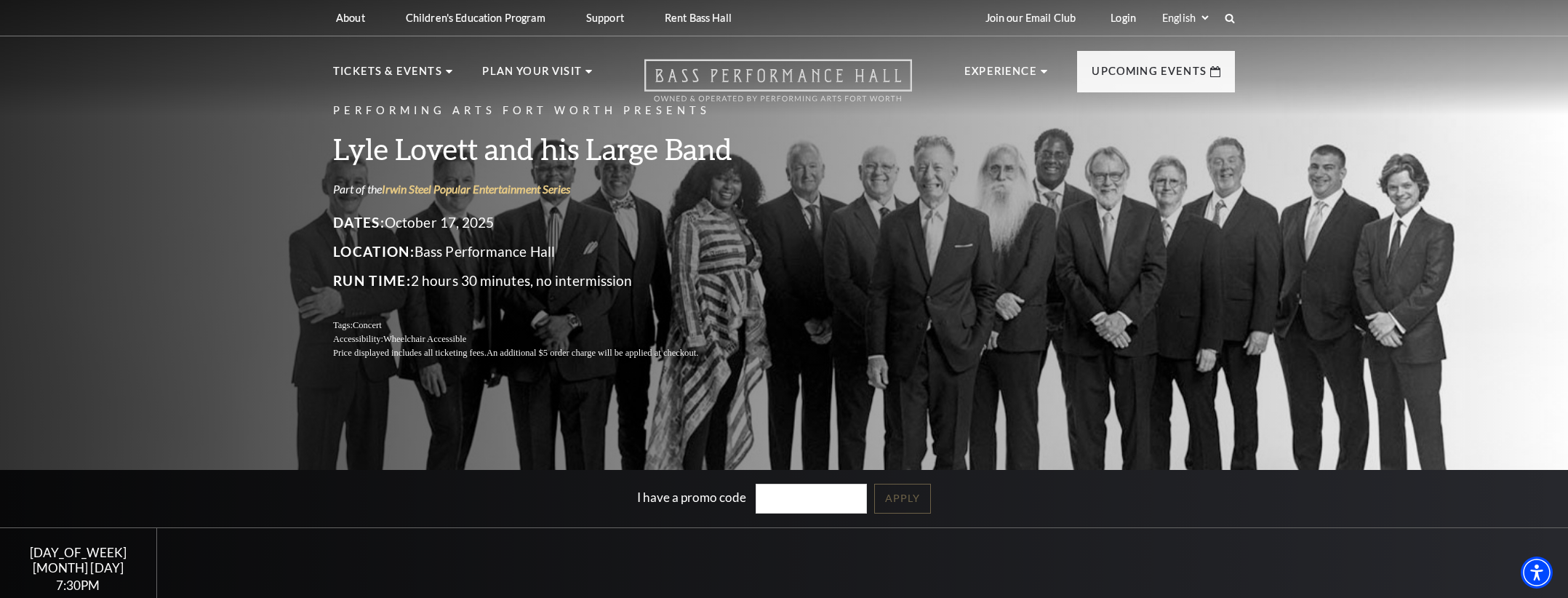 click 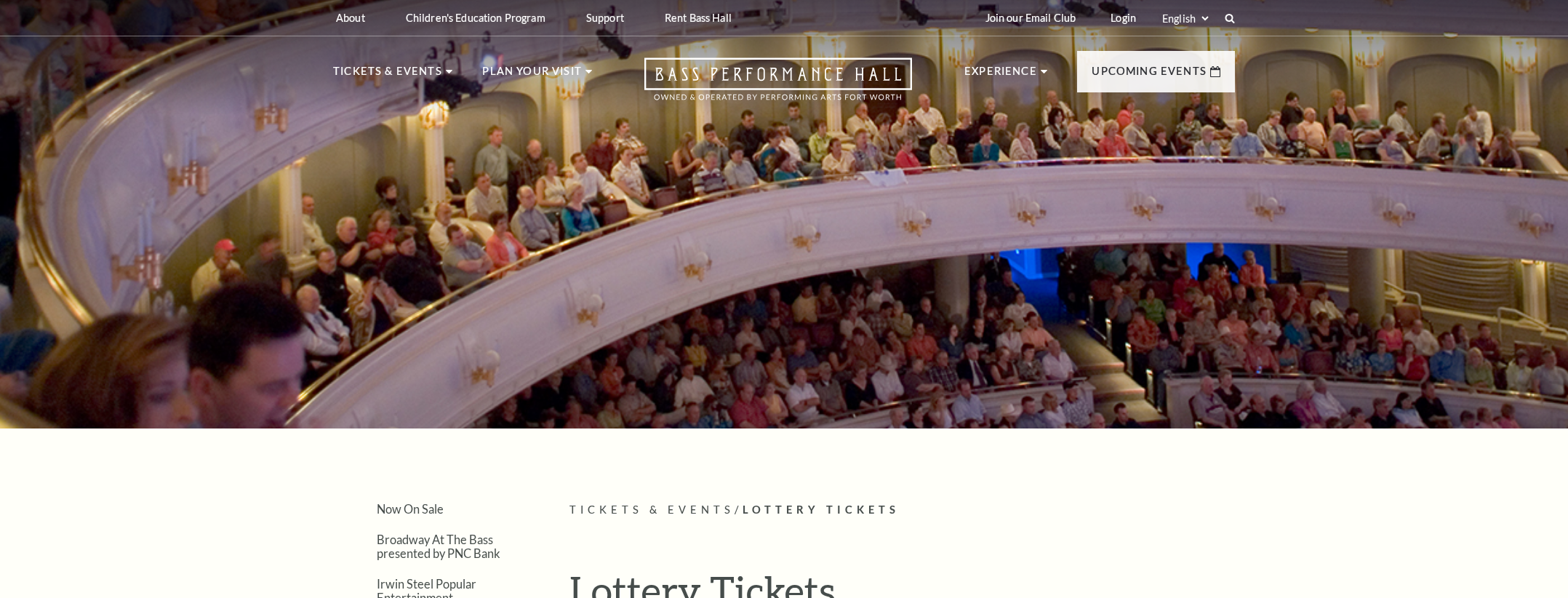 scroll, scrollTop: 0, scrollLeft: 0, axis: both 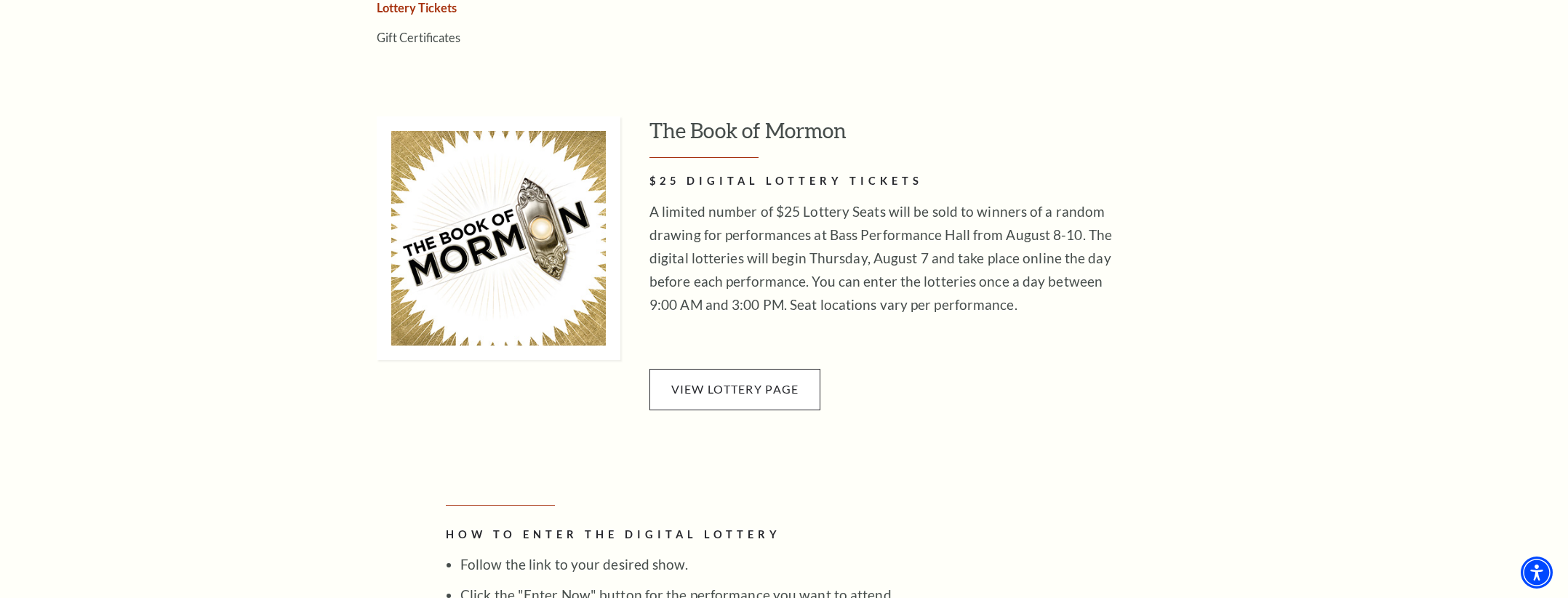 click on "View Lottery Page" at bounding box center [735, 388] 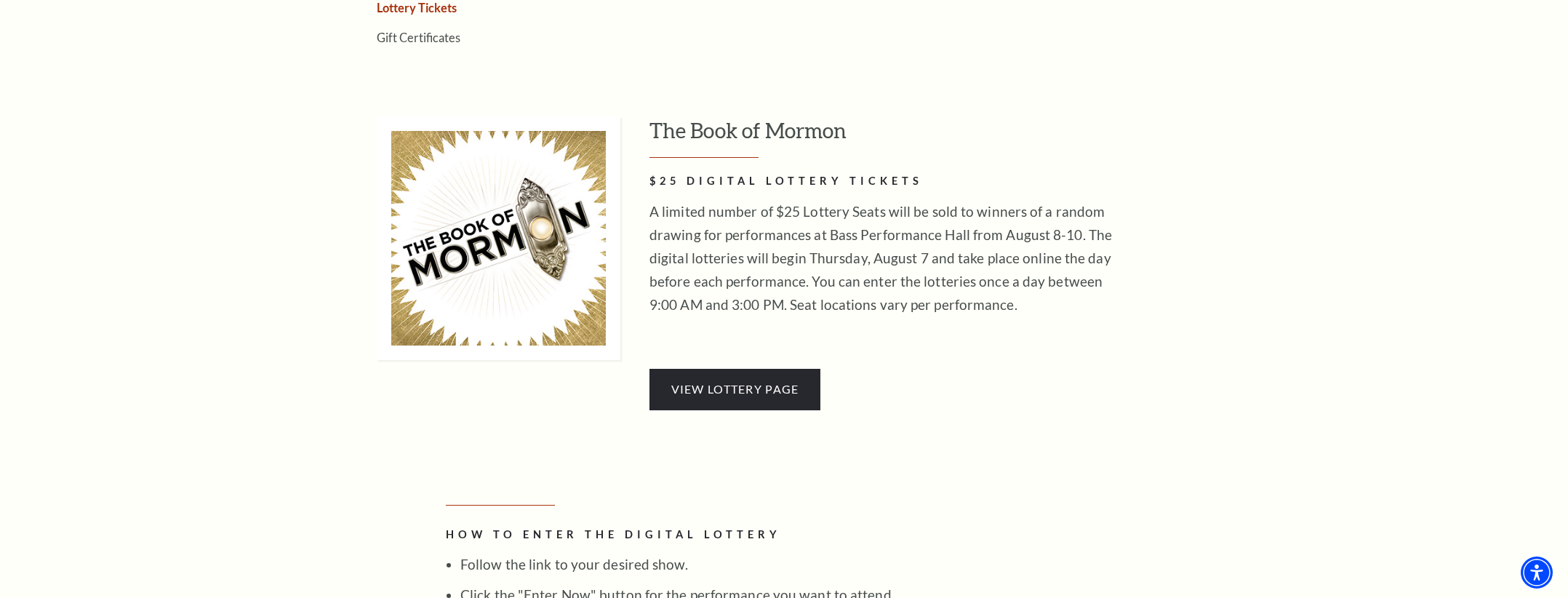 click on "The Book of Mormon
$25 DIGITAL LOTTERY TICKETS
A limited number of $25 Lottery Seats will be sold to winners of a random drawing for performances at Bass Performance Hall from August 8-10. The digital lotteries will begin Thursday, August 7 and take place online the day before each performance. You can enter the lotteries once a day between 9:00 AM and 3:00 PM. Seat locations vary per performance.
View Lottery Page" at bounding box center [784, 263] 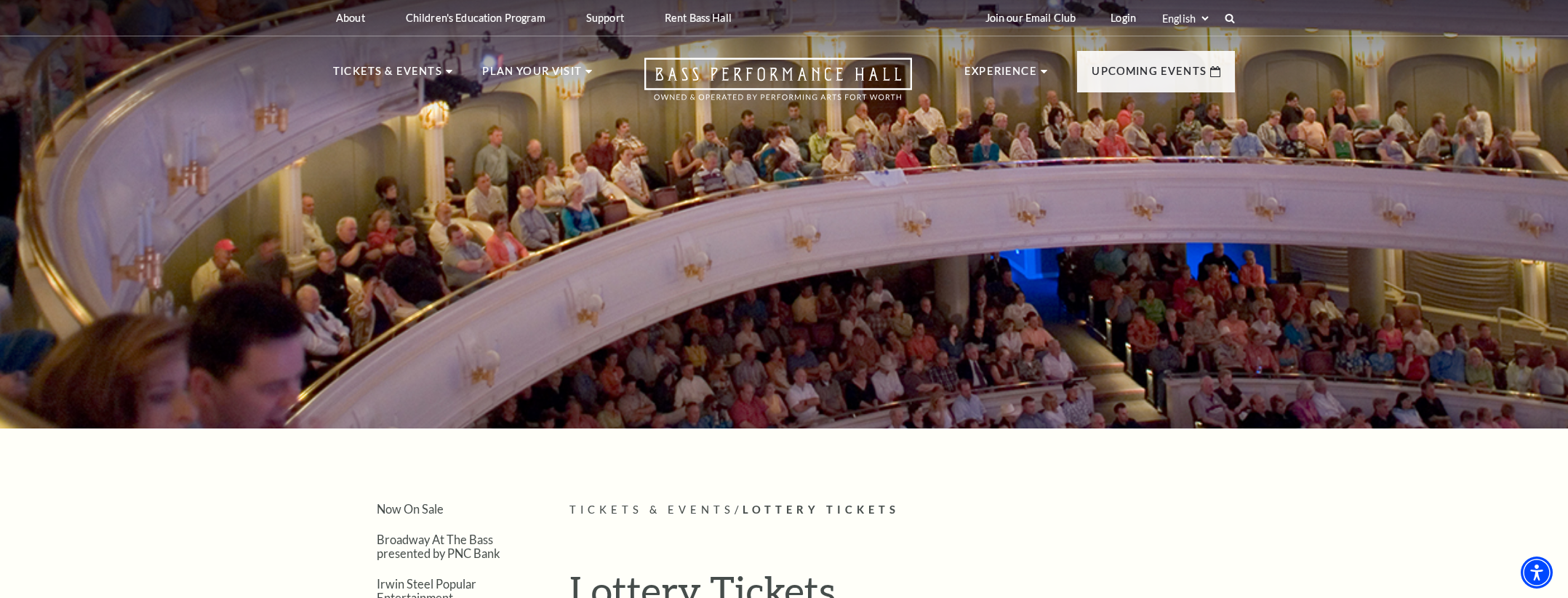 scroll, scrollTop: 0, scrollLeft: 0, axis: both 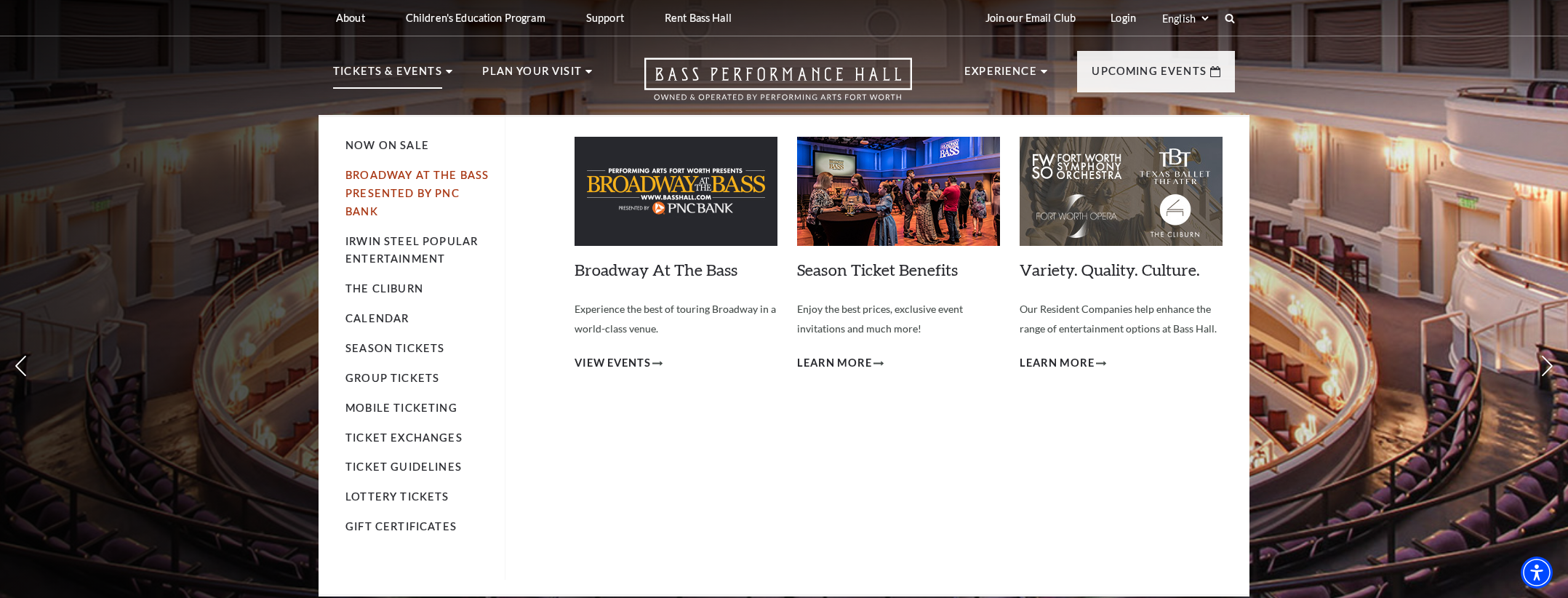 click on "Broadway At The Bass presented by PNC Bank" at bounding box center [417, 193] 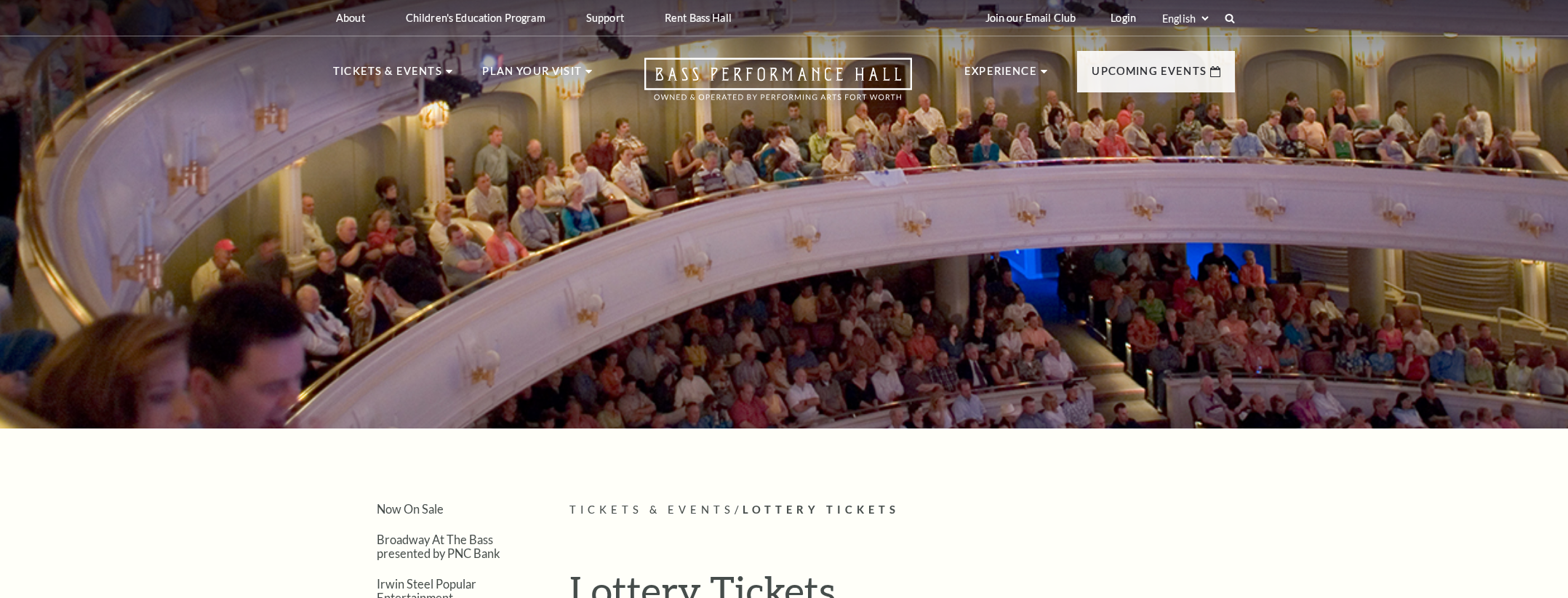 scroll, scrollTop: 0, scrollLeft: 0, axis: both 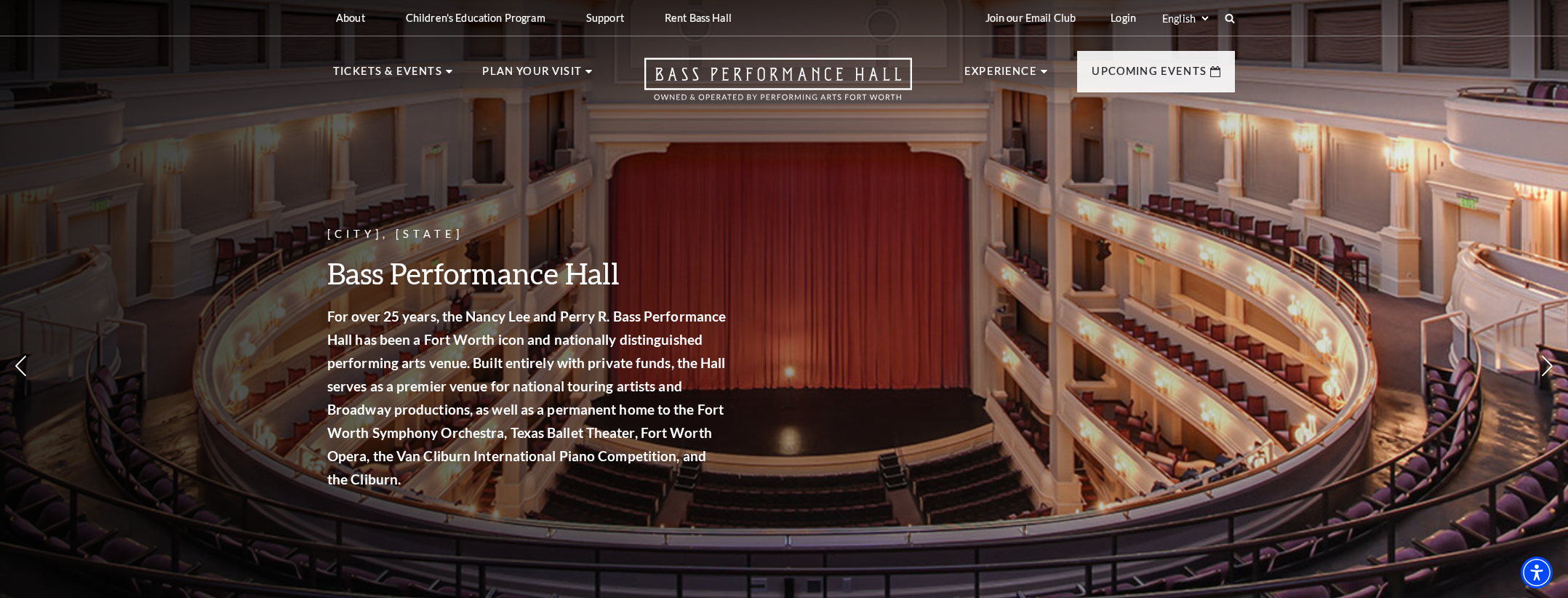 click on "[CITY], [STATE]
[VENUE_NAME]
For over 25 years, the [PERSON_NAME] and [PERSON_NAME] [VENUE_NAME] has been a [CITY] icon and nationally distinguished performing arts venue. Built entirely with private funds, the Hall serves as a premier venue for national touring artists and Broadway productions, as well as a permanent home to the [ORGANIZATION_NAME], [ORGANIZATION_NAME], [ORGANIZATION_NAME], the [ORGANIZATION_NAME], and the [ORGANIZATION_NAME]." at bounding box center [784, 319] 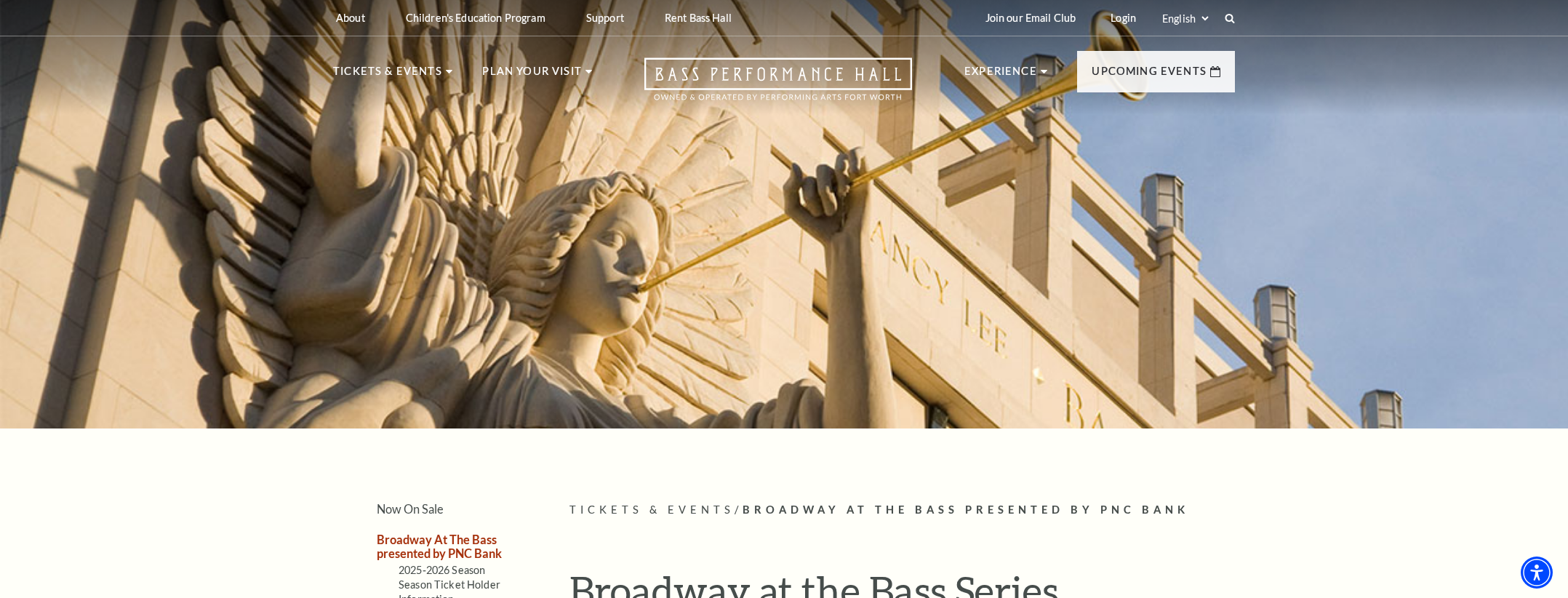 scroll, scrollTop: 0, scrollLeft: 0, axis: both 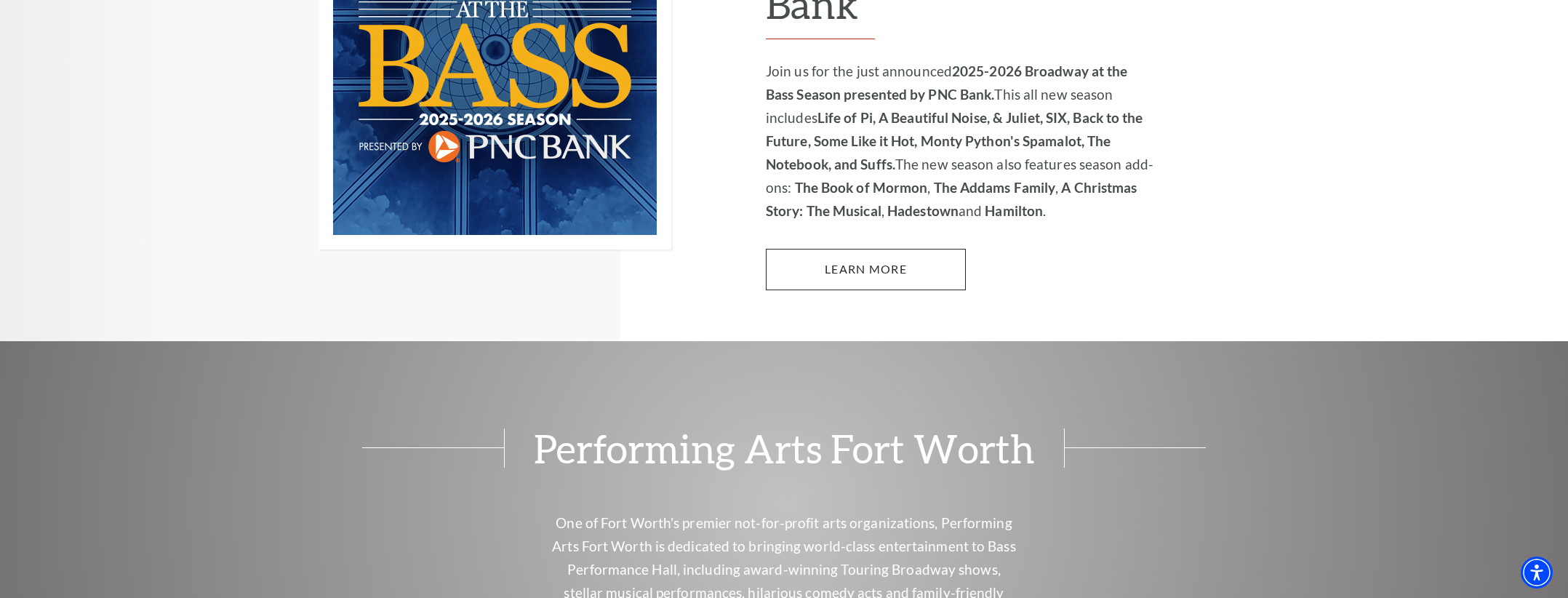 click on "Learn More" at bounding box center [865, 269] 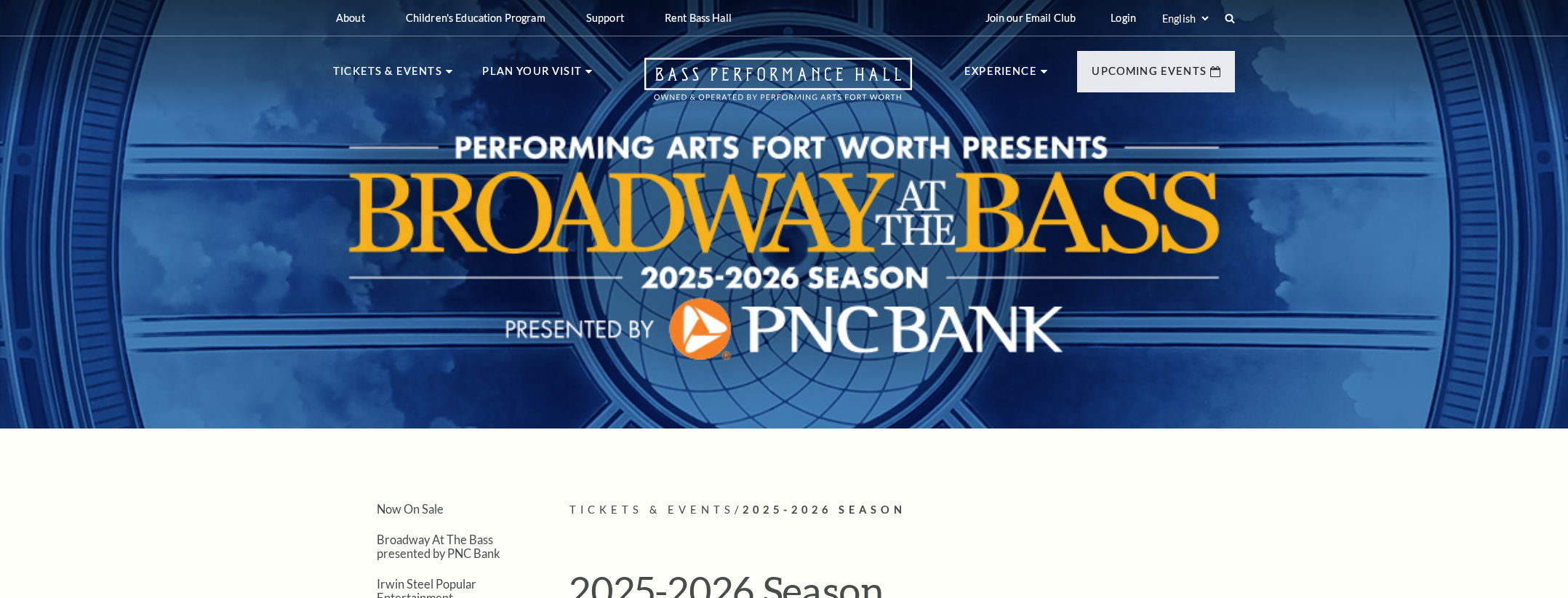 scroll, scrollTop: 0, scrollLeft: 0, axis: both 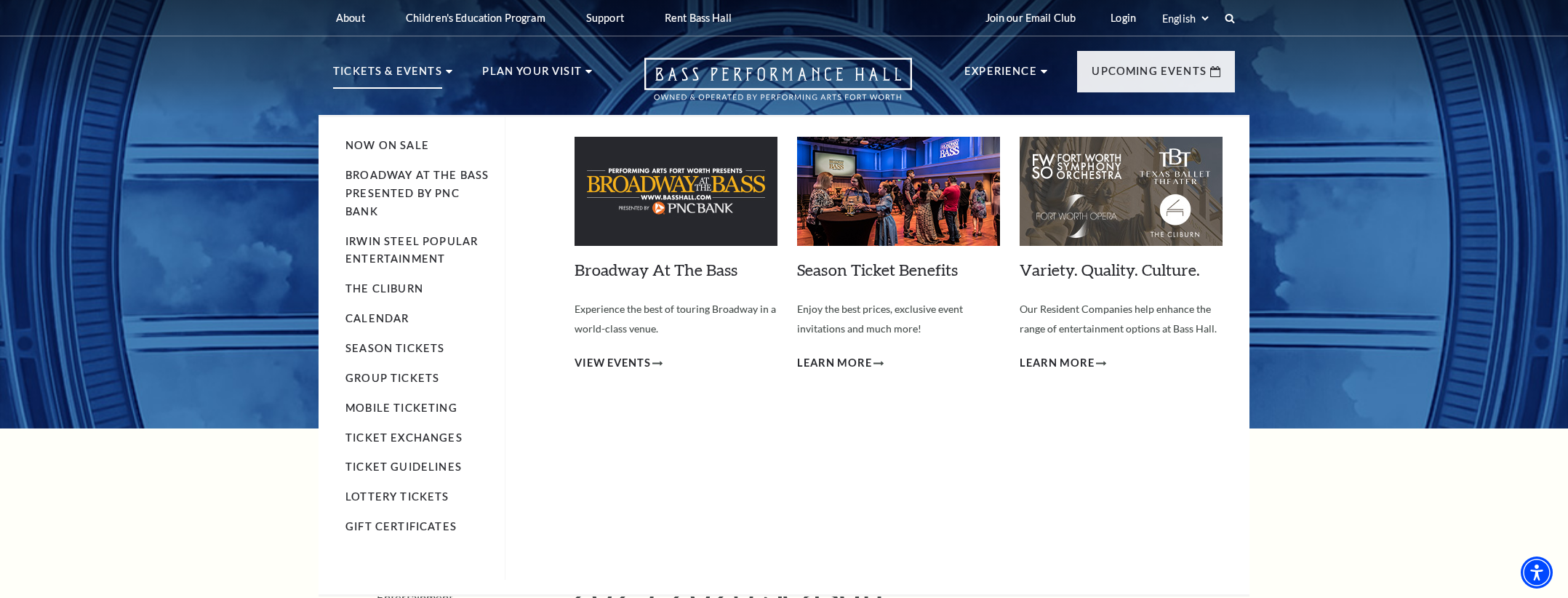 drag, startPoint x: 365, startPoint y: 138, endPoint x: 356, endPoint y: 137, distance: 9.055385 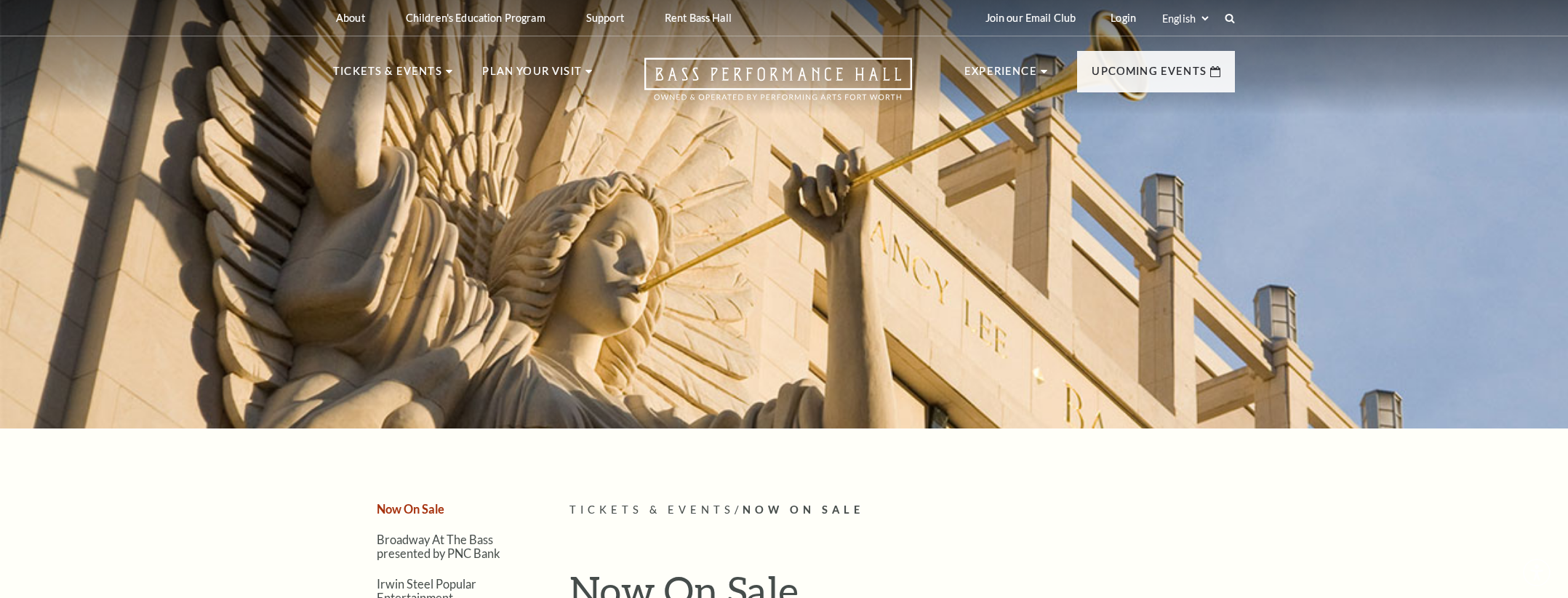 scroll, scrollTop: 0, scrollLeft: 0, axis: both 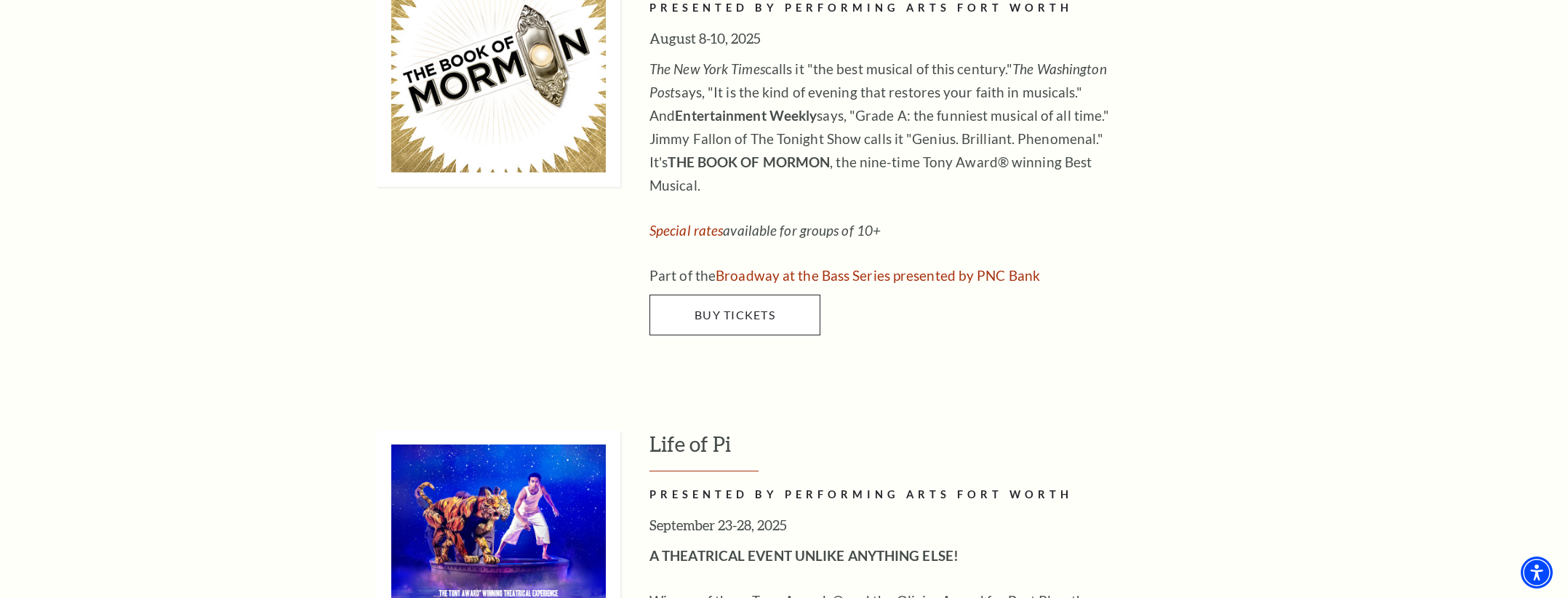 click on "Buy Tickets" at bounding box center (735, 314) 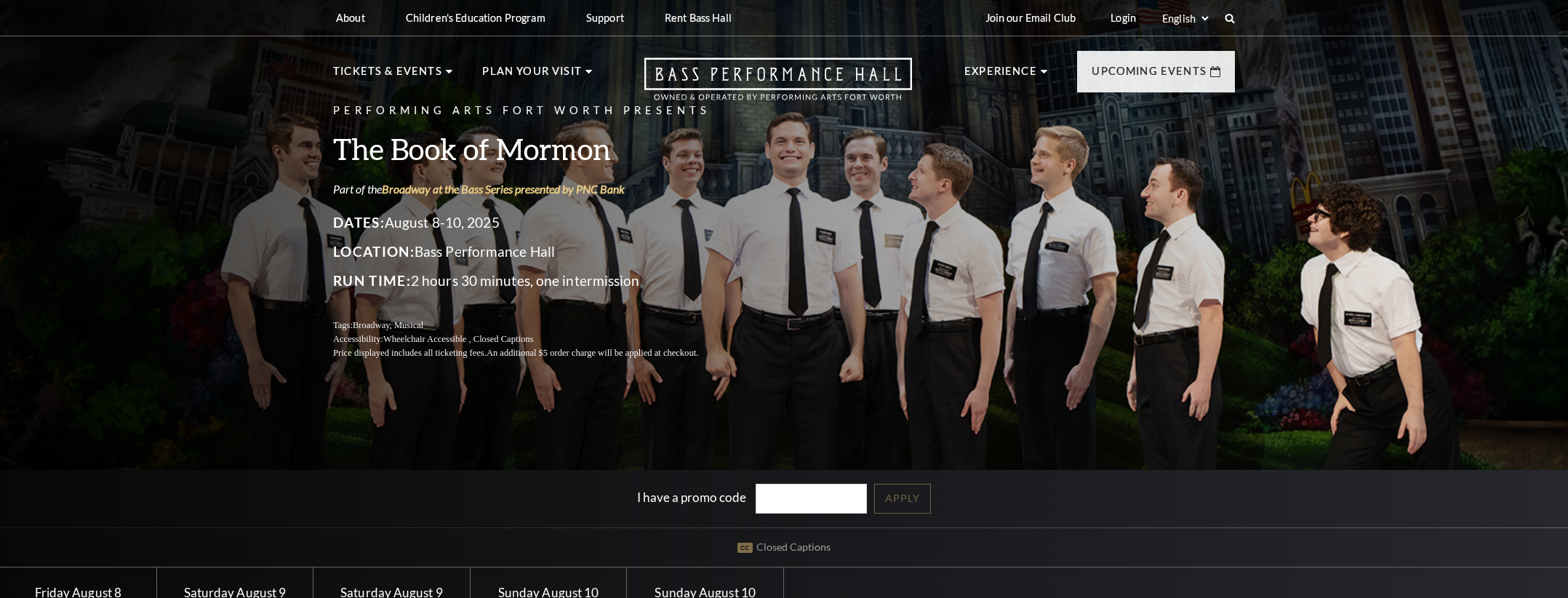 scroll, scrollTop: 0, scrollLeft: 0, axis: both 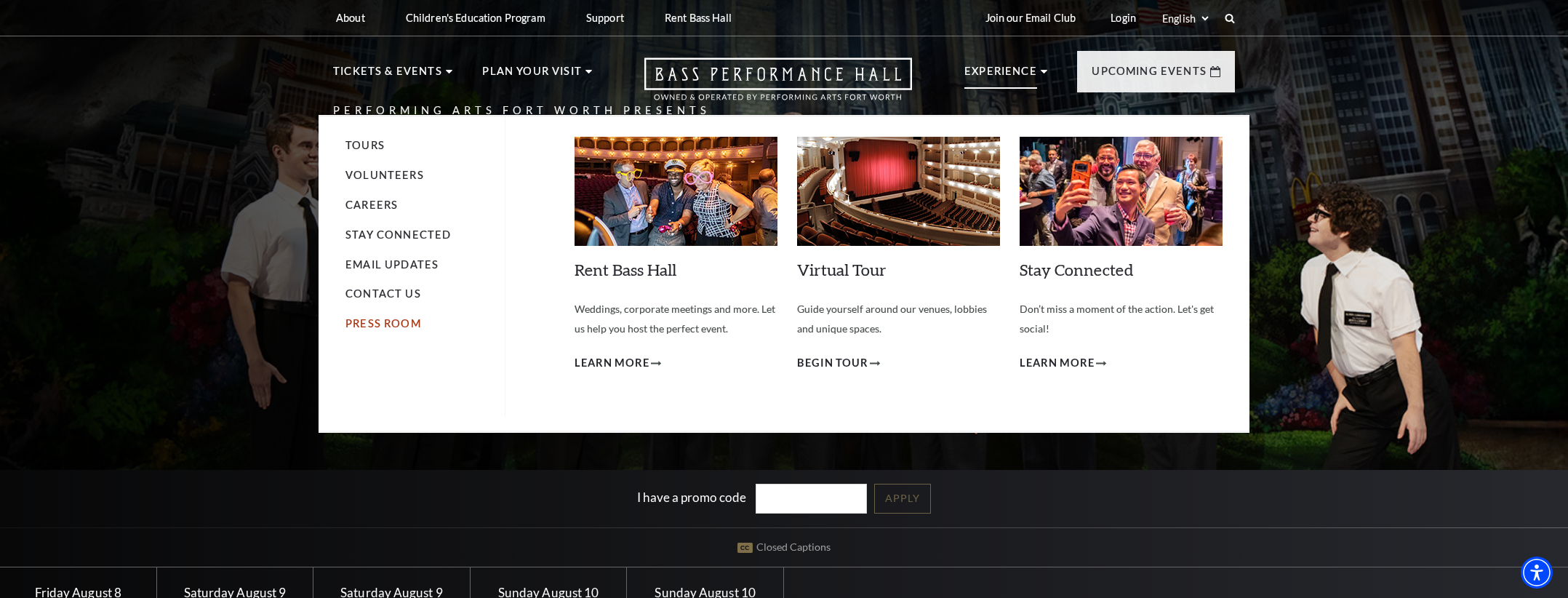 click on "Press Room" at bounding box center (383, 323) 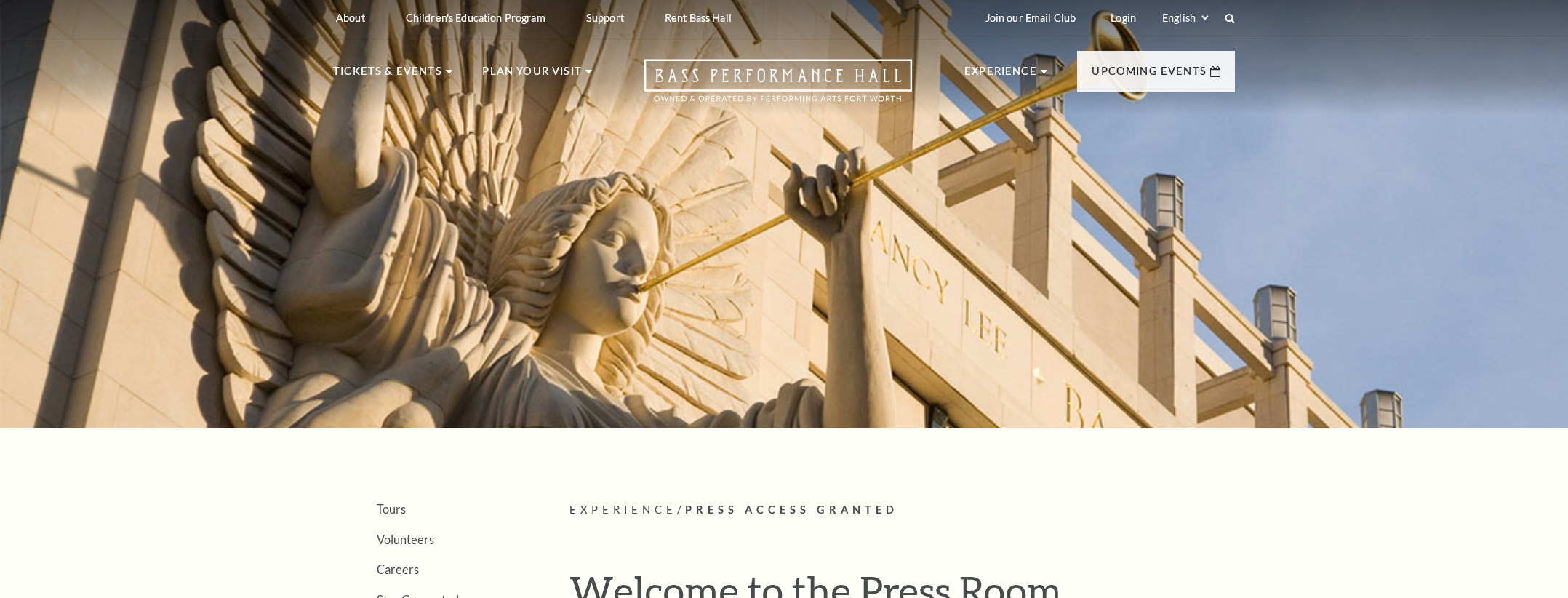 scroll, scrollTop: 0, scrollLeft: 0, axis: both 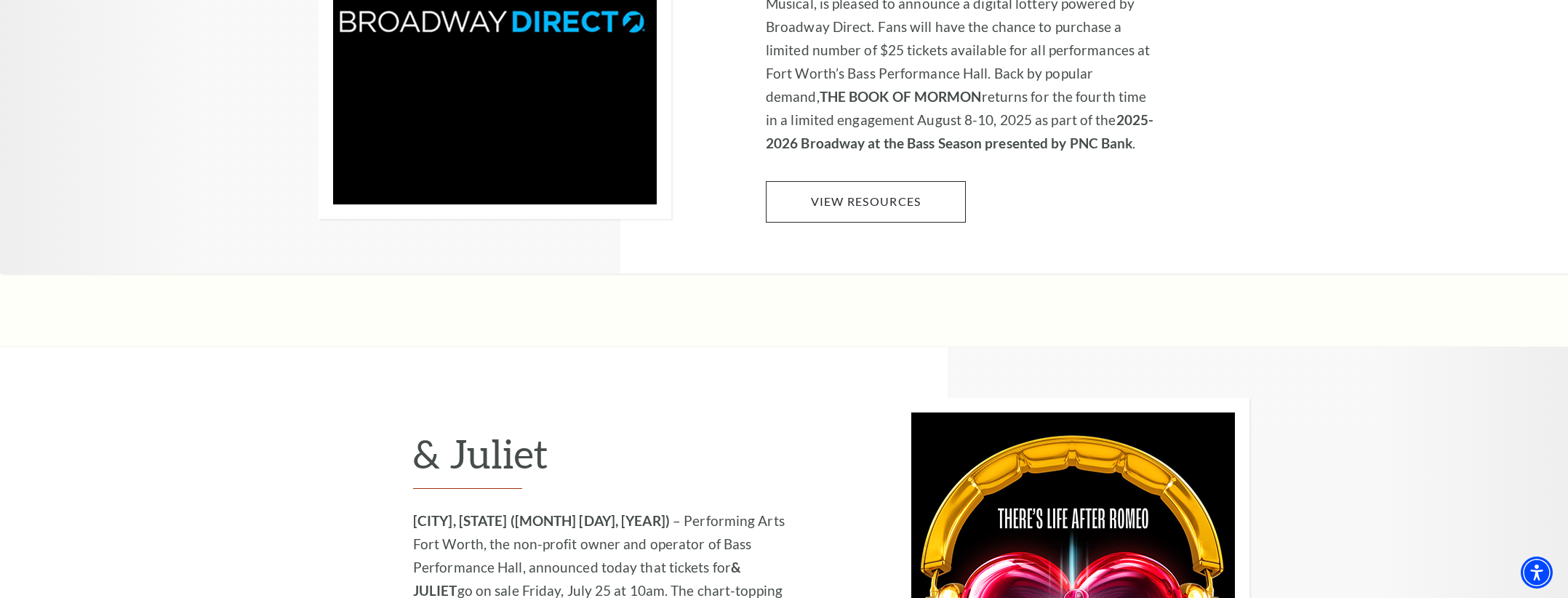 click on "View Resources" at bounding box center [865, 202] 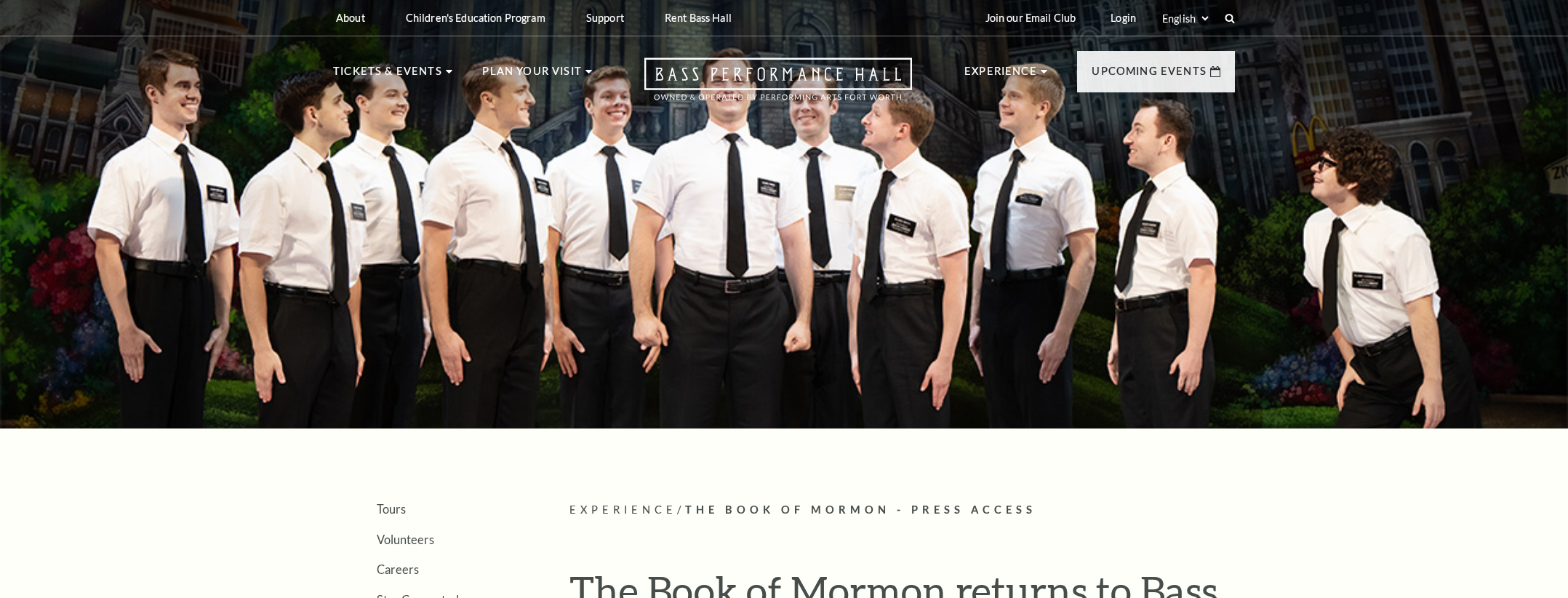 scroll, scrollTop: 0, scrollLeft: 0, axis: both 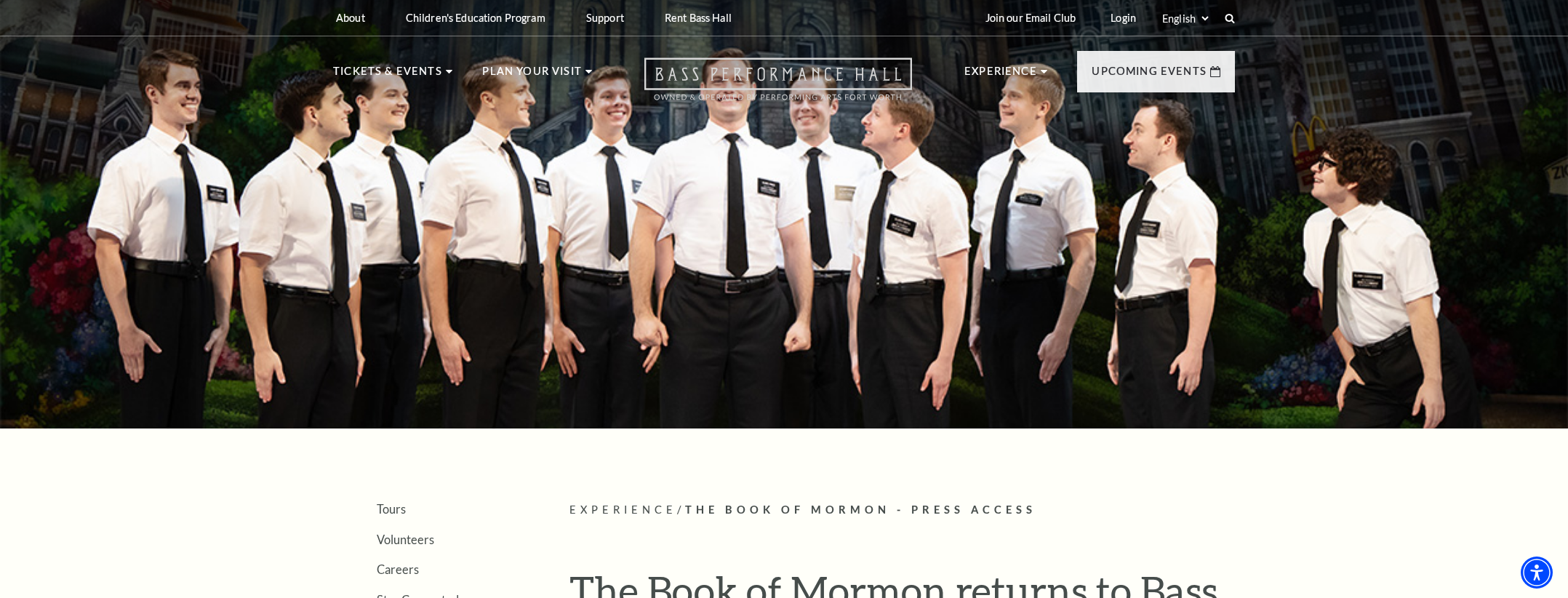 click 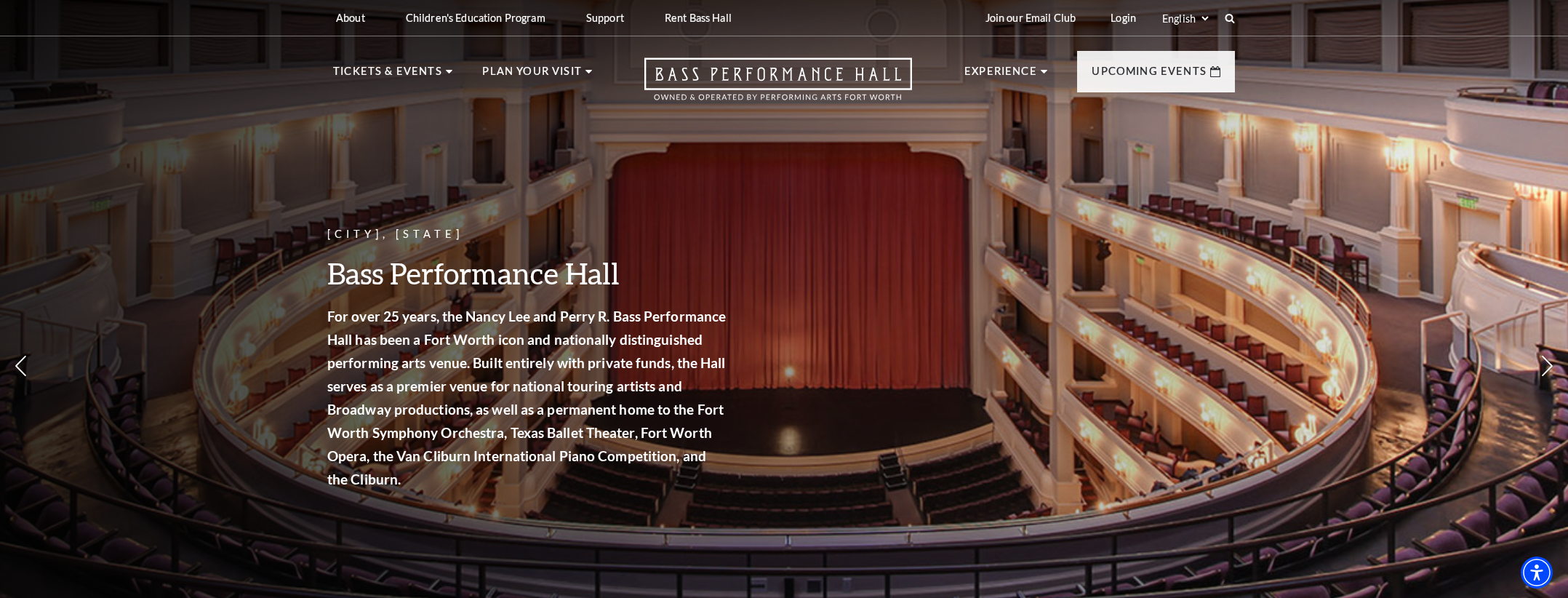 scroll, scrollTop: 0, scrollLeft: 0, axis: both 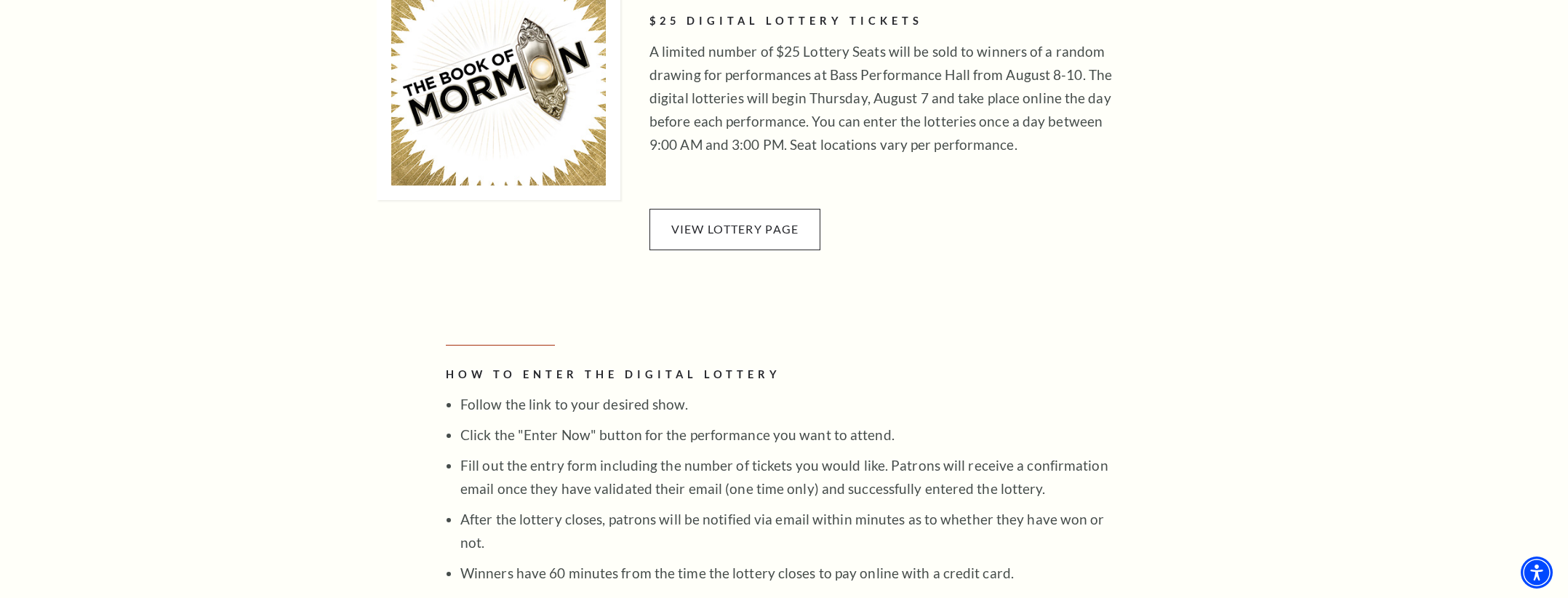 click on "View Lottery Page" at bounding box center (735, 228) 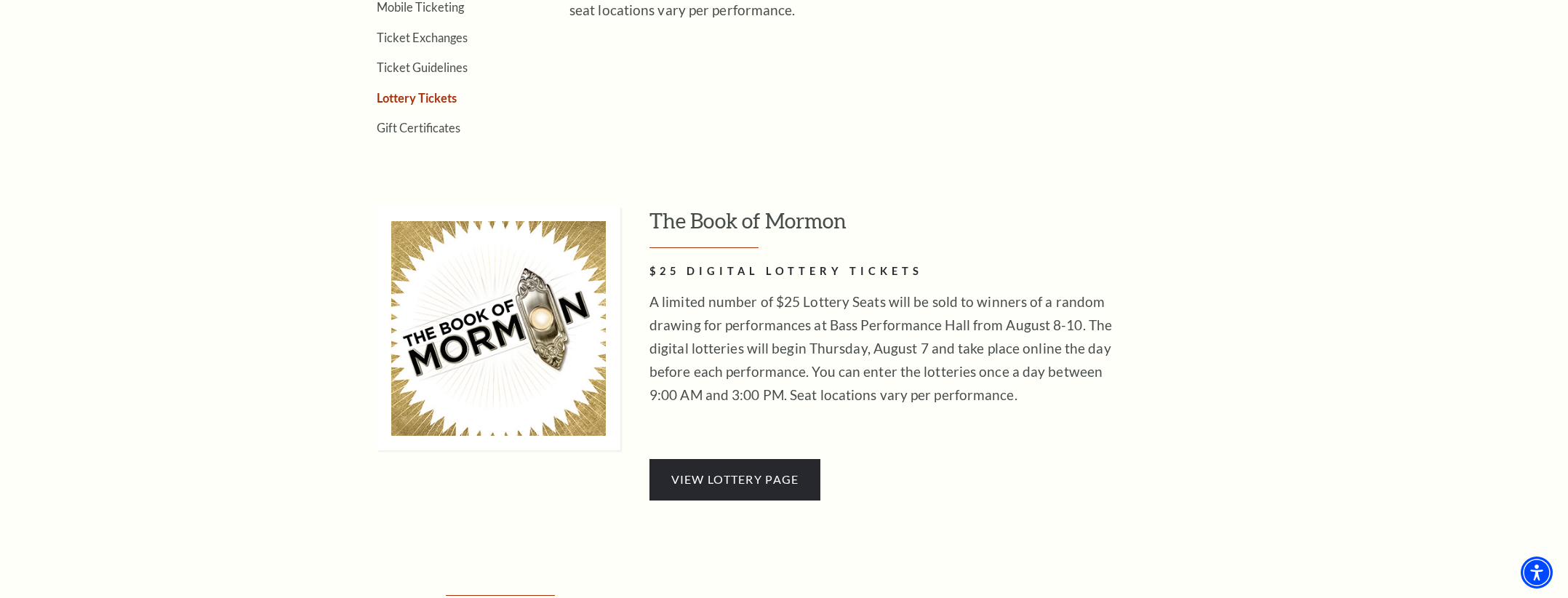 scroll, scrollTop: 727, scrollLeft: 0, axis: vertical 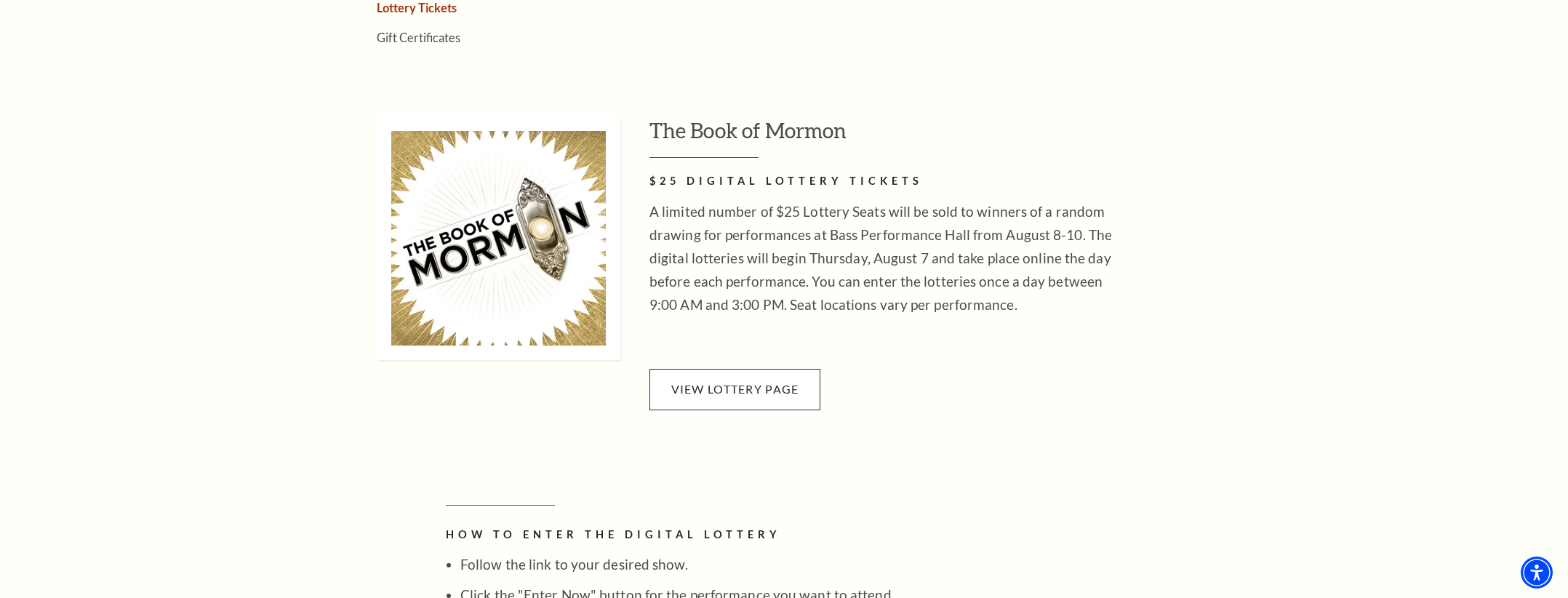 click on "View Lottery Page" at bounding box center [735, 389] 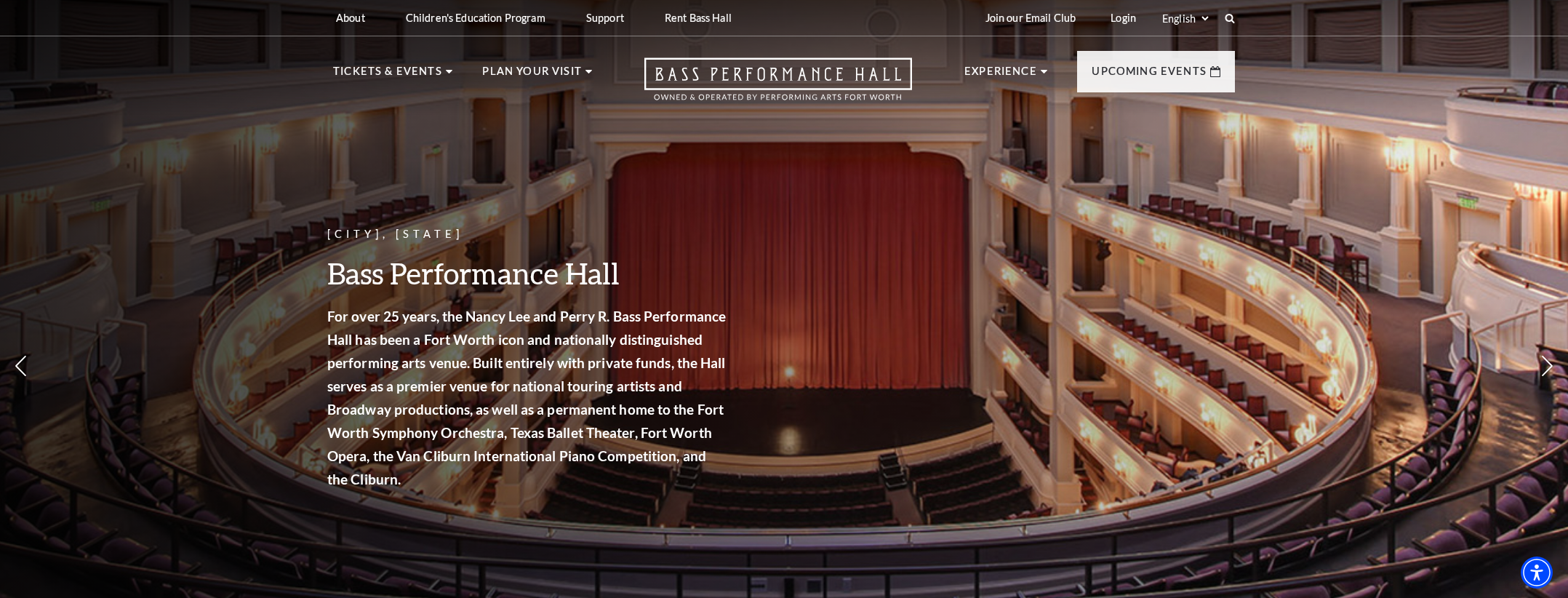 scroll, scrollTop: 146, scrollLeft: 0, axis: vertical 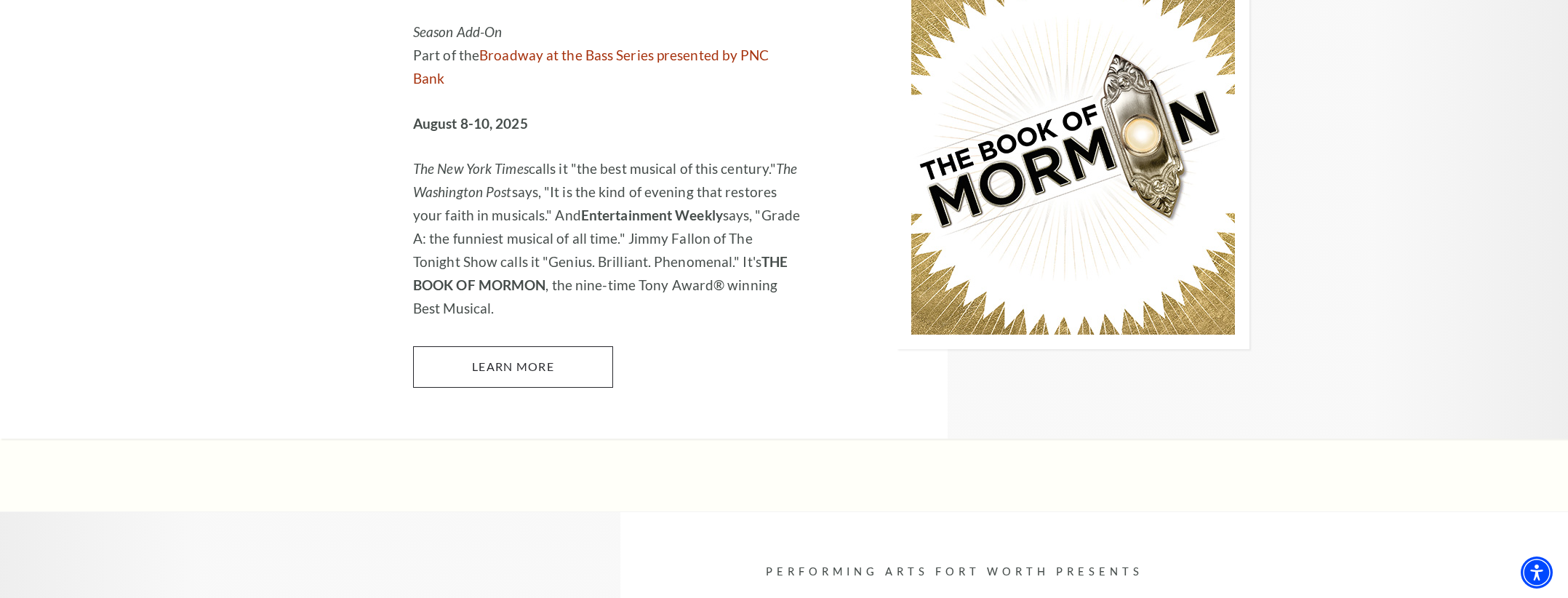 click on "Learn More" at bounding box center (513, 367) 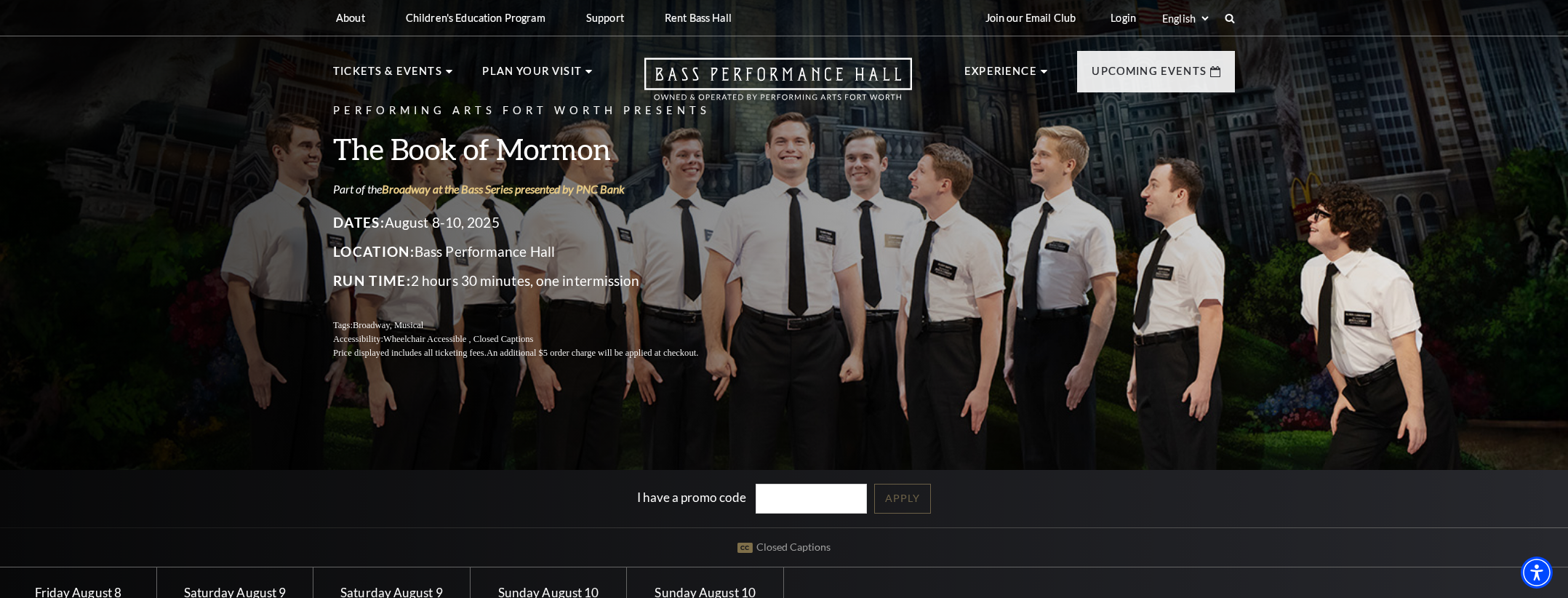 scroll, scrollTop: 0, scrollLeft: 0, axis: both 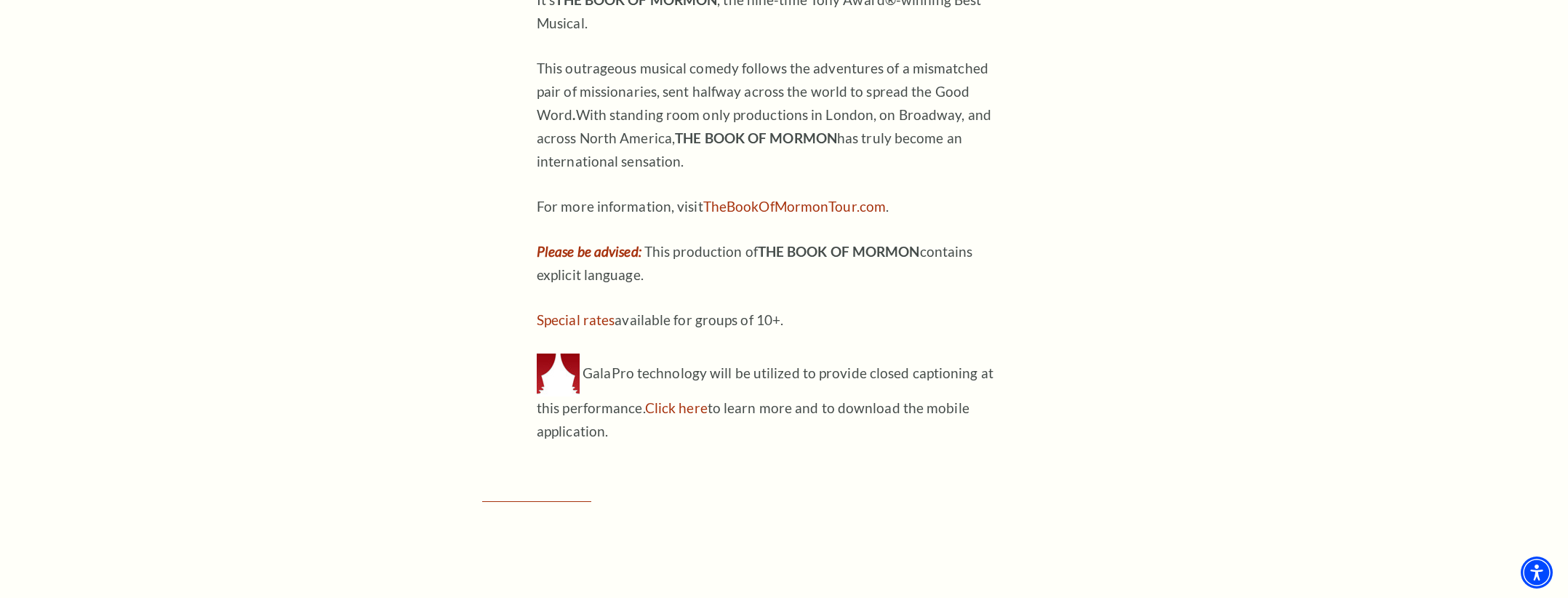 click on "Please be advised:   This production of  THE BOOK OF MORMON  contains explicit language." at bounding box center (773, 263) 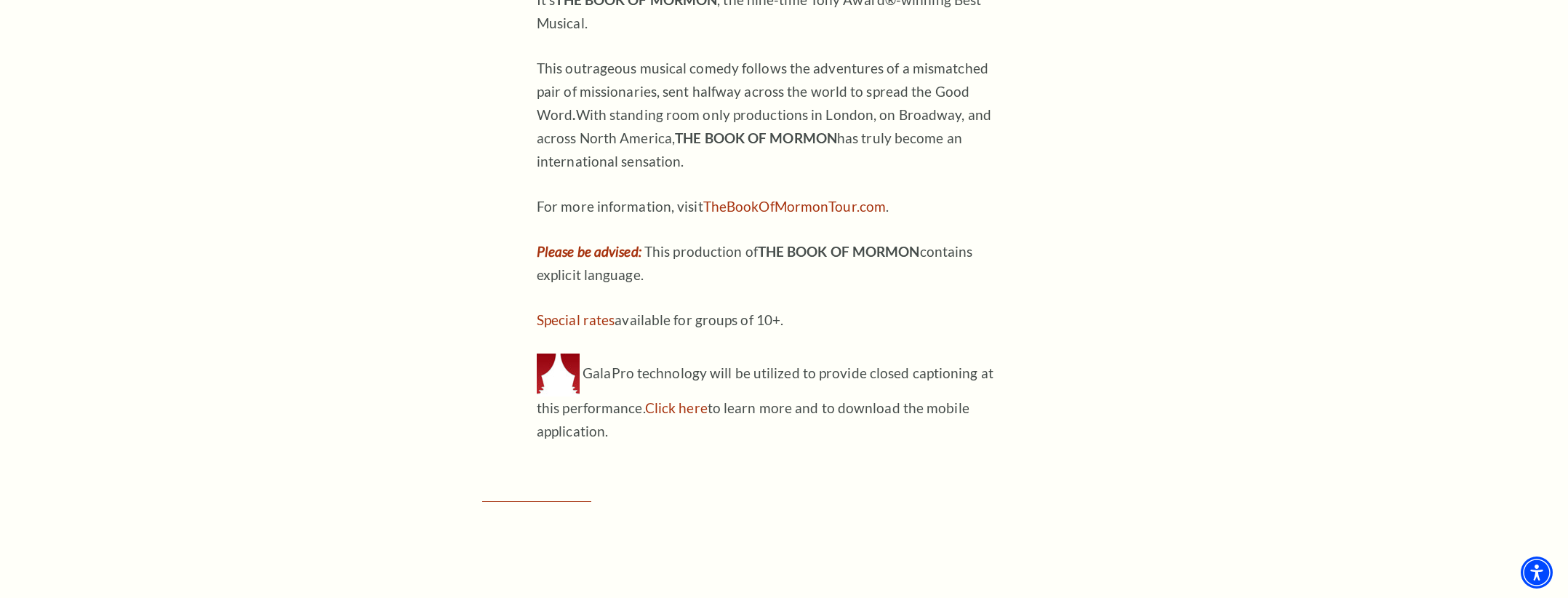 drag, startPoint x: 649, startPoint y: 231, endPoint x: 653, endPoint y: 255, distance: 24.33105 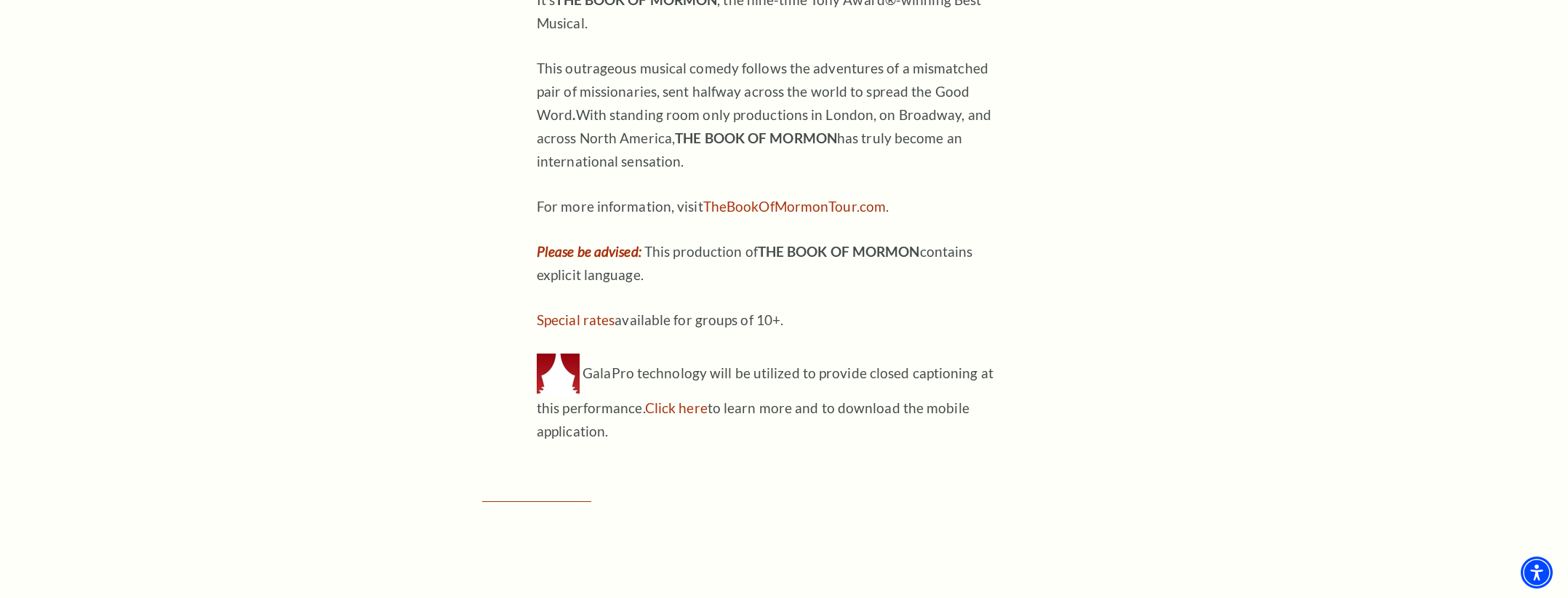 copy on "This production of  THE BOOK OF MORMON  contains explicit language." 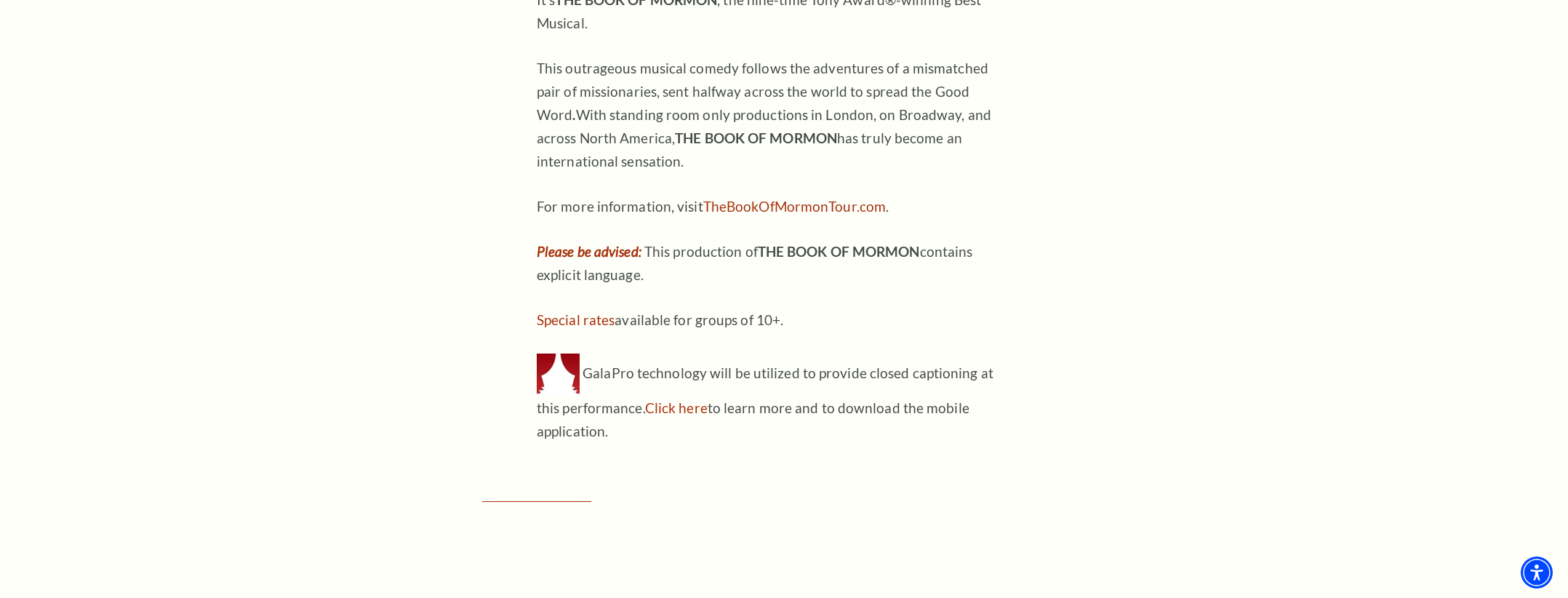 drag, startPoint x: 673, startPoint y: 248, endPoint x: 656, endPoint y: 234, distance: 22.022716 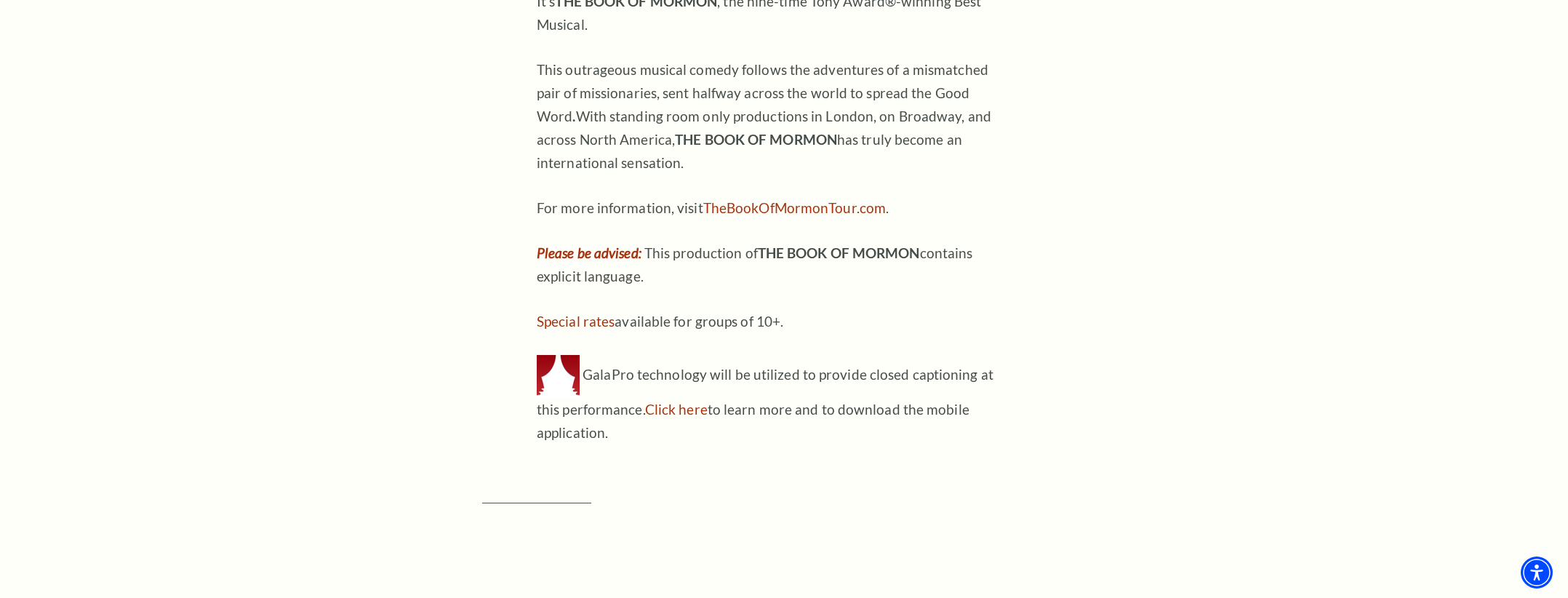 drag, startPoint x: 649, startPoint y: 231, endPoint x: 653, endPoint y: 254, distance: 23.34524 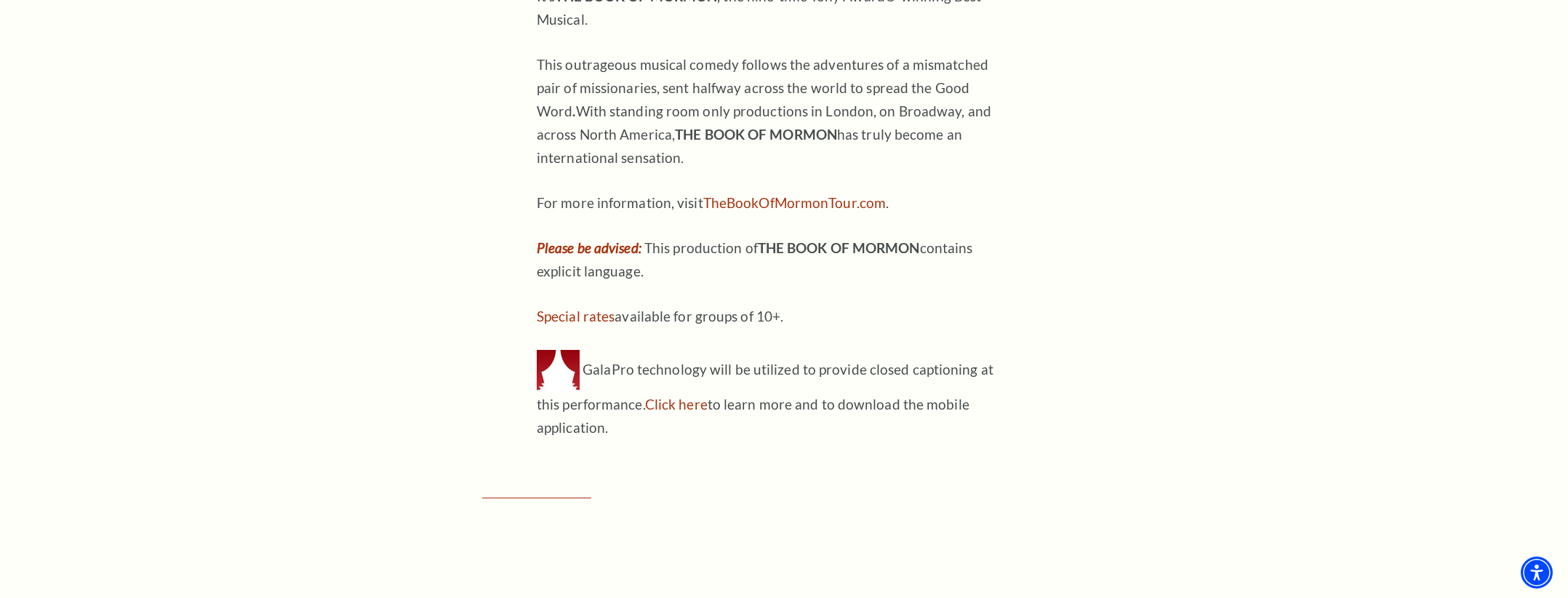 copy on "This production of  THE BOOK OF MORMON  contains explicit language." 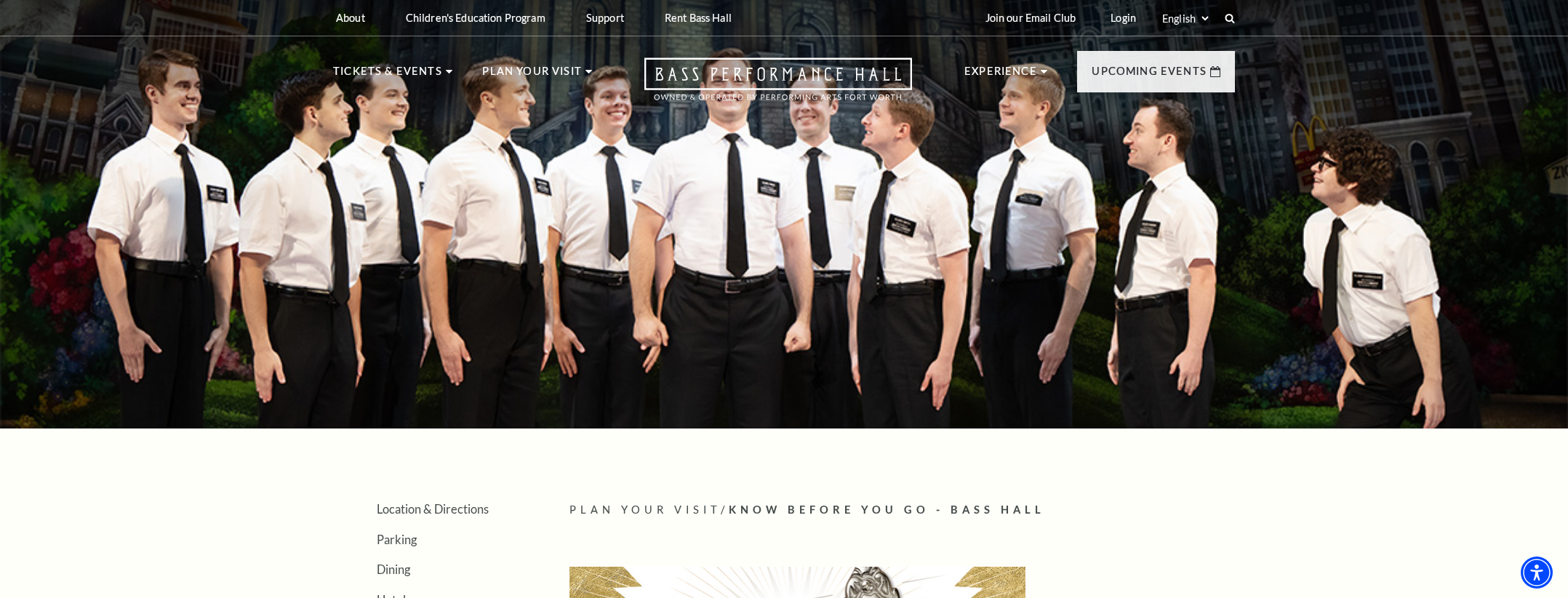 scroll, scrollTop: 0, scrollLeft: 0, axis: both 